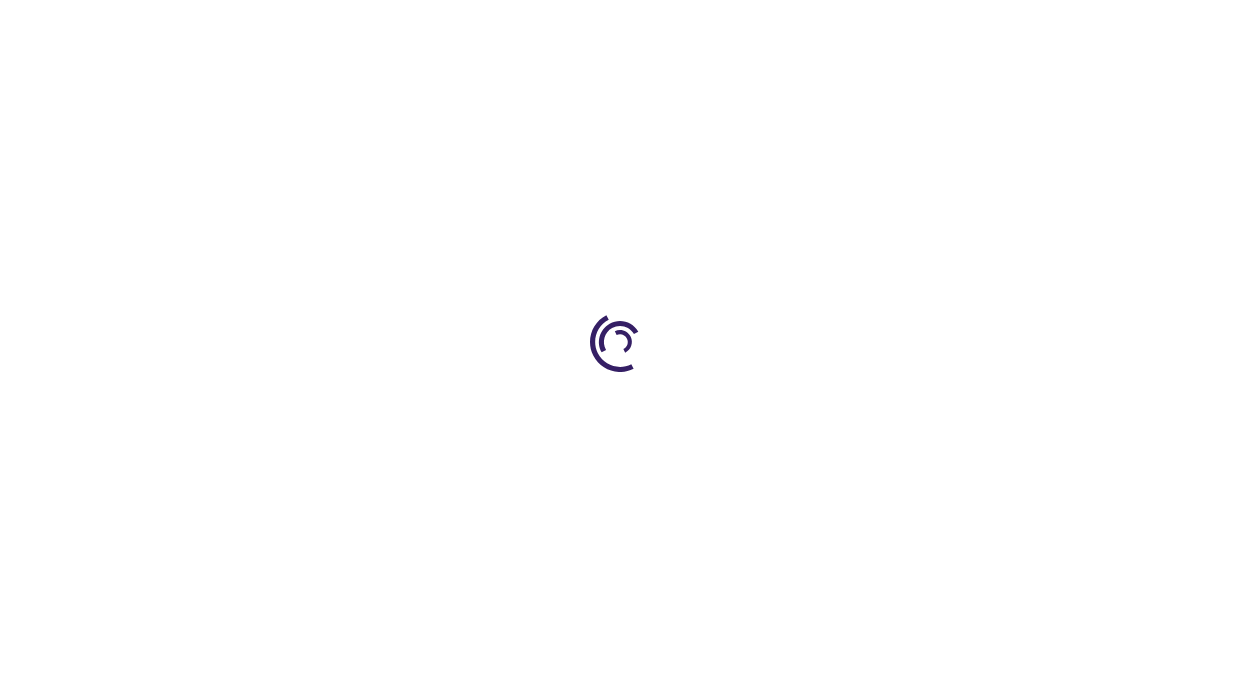 scroll, scrollTop: 0, scrollLeft: 0, axis: both 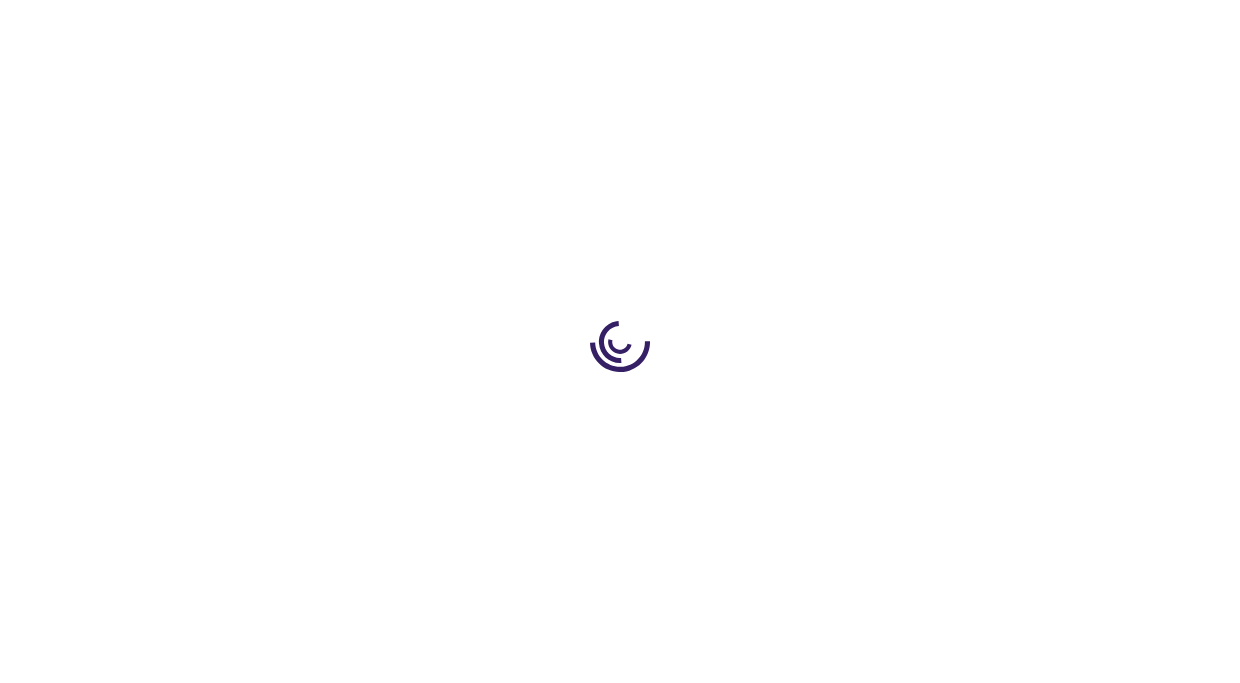type on "0" 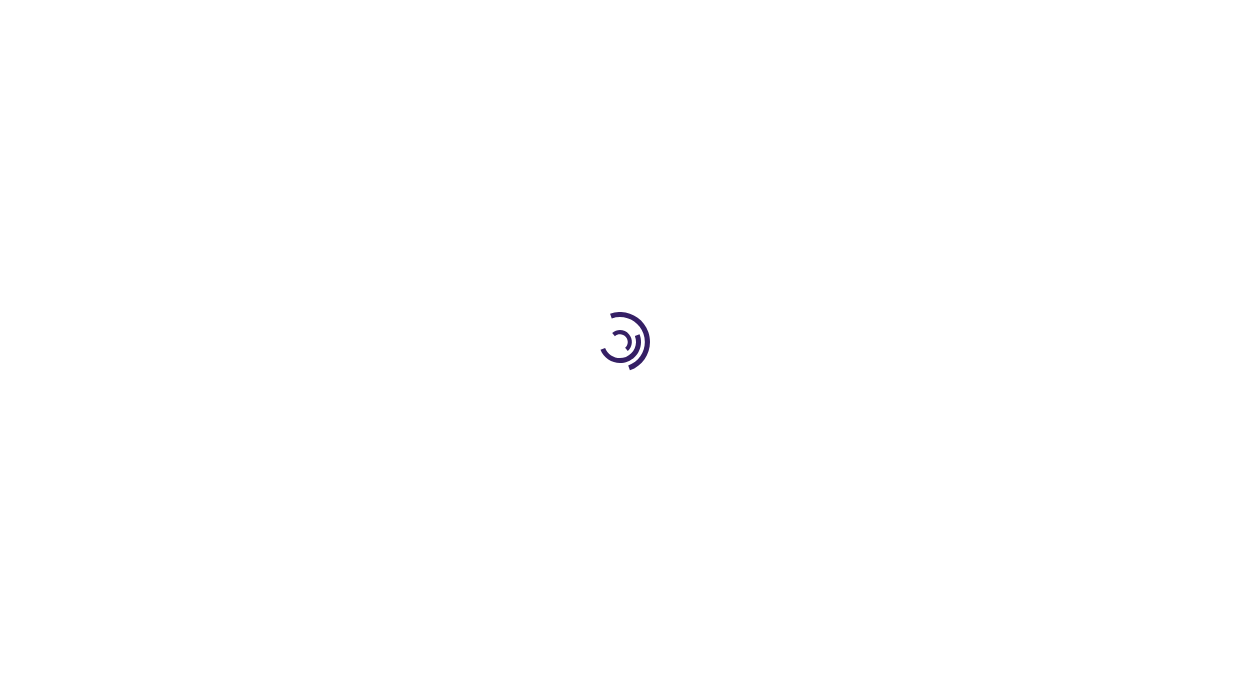 type on "0" 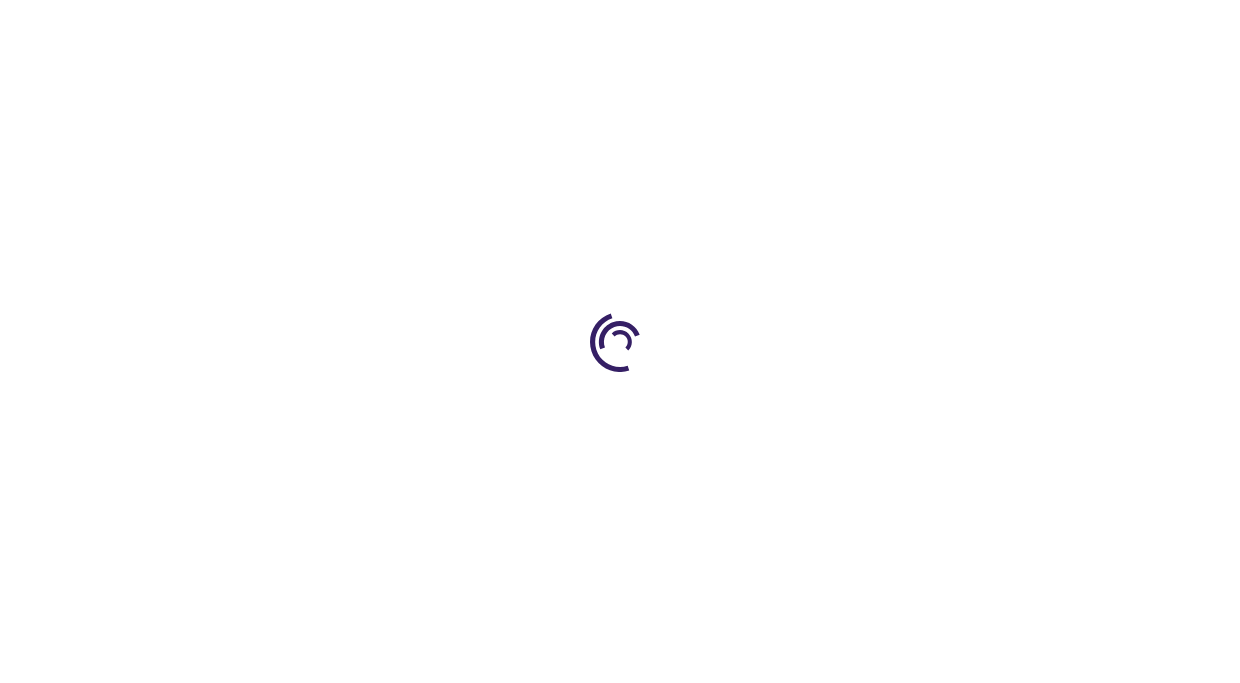 type on "0" 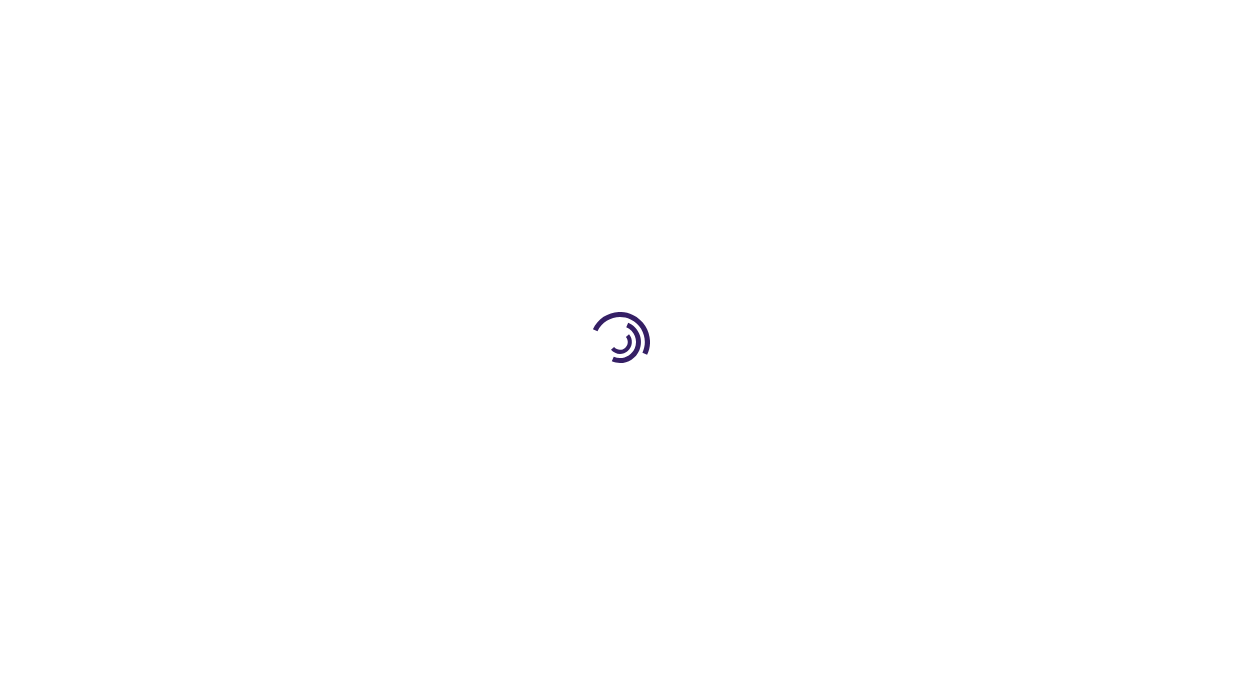 scroll, scrollTop: 0, scrollLeft: 0, axis: both 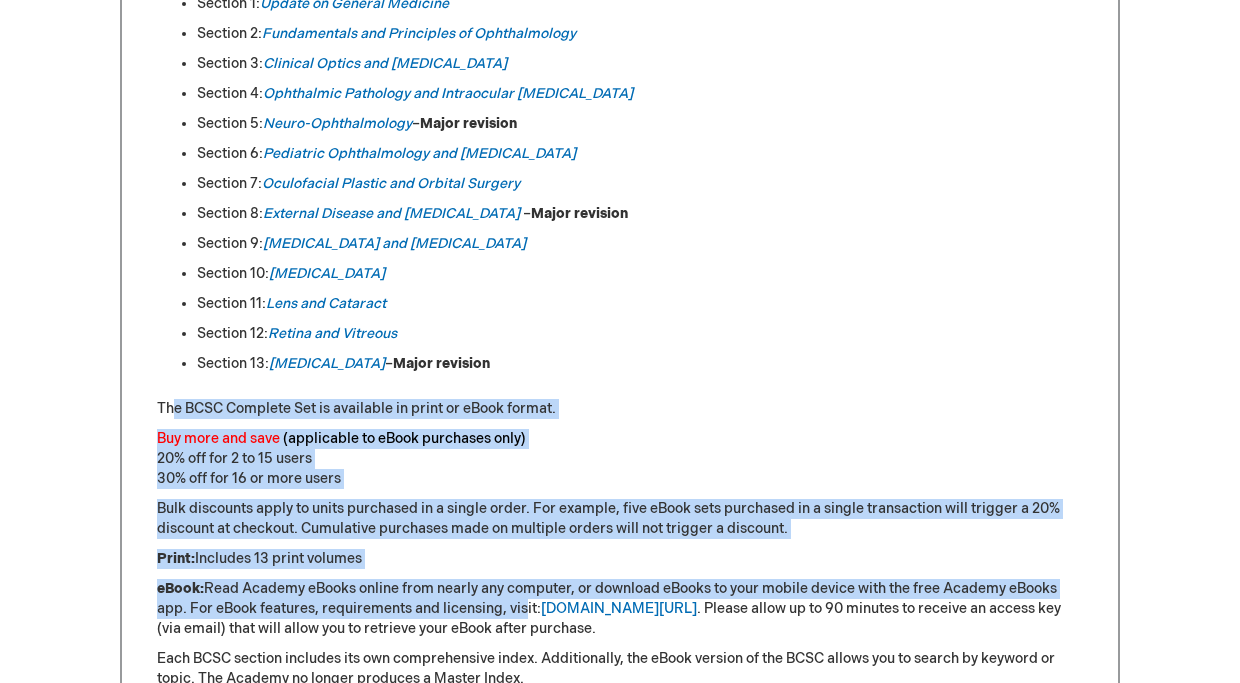 drag, startPoint x: 177, startPoint y: 411, endPoint x: 520, endPoint y: 600, distance: 391.62482 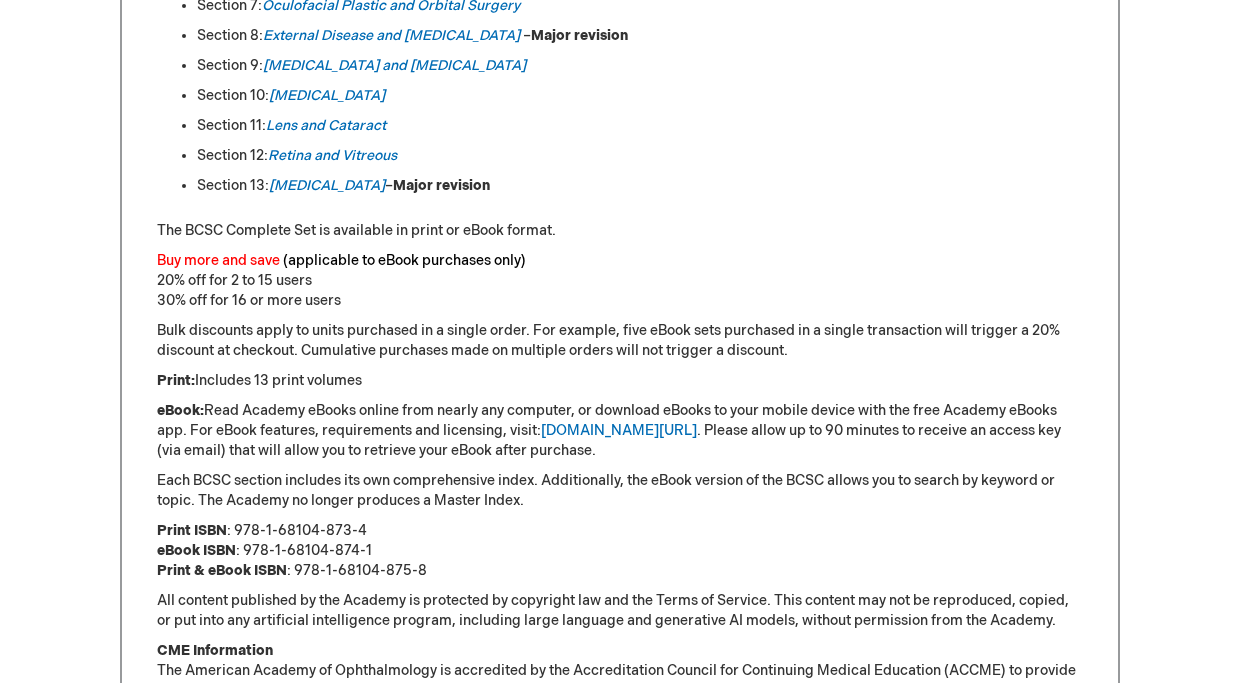 scroll, scrollTop: 1527, scrollLeft: 0, axis: vertical 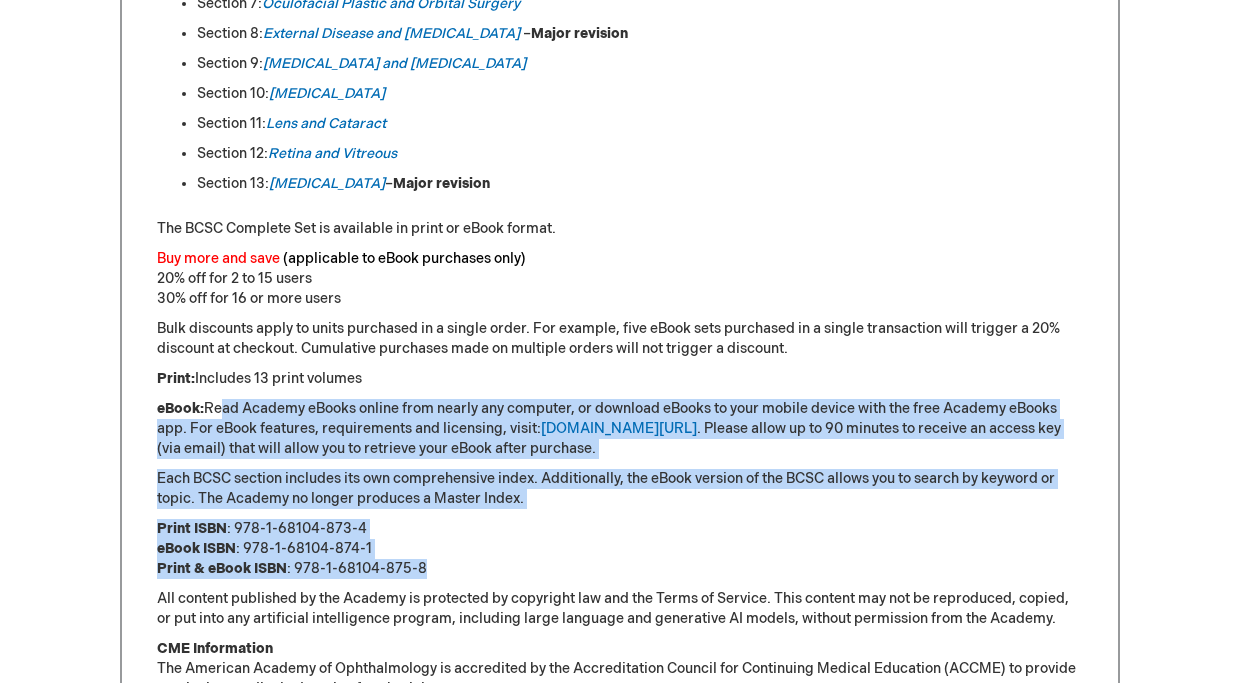 drag, startPoint x: 213, startPoint y: 413, endPoint x: 531, endPoint y: 570, distance: 354.6449 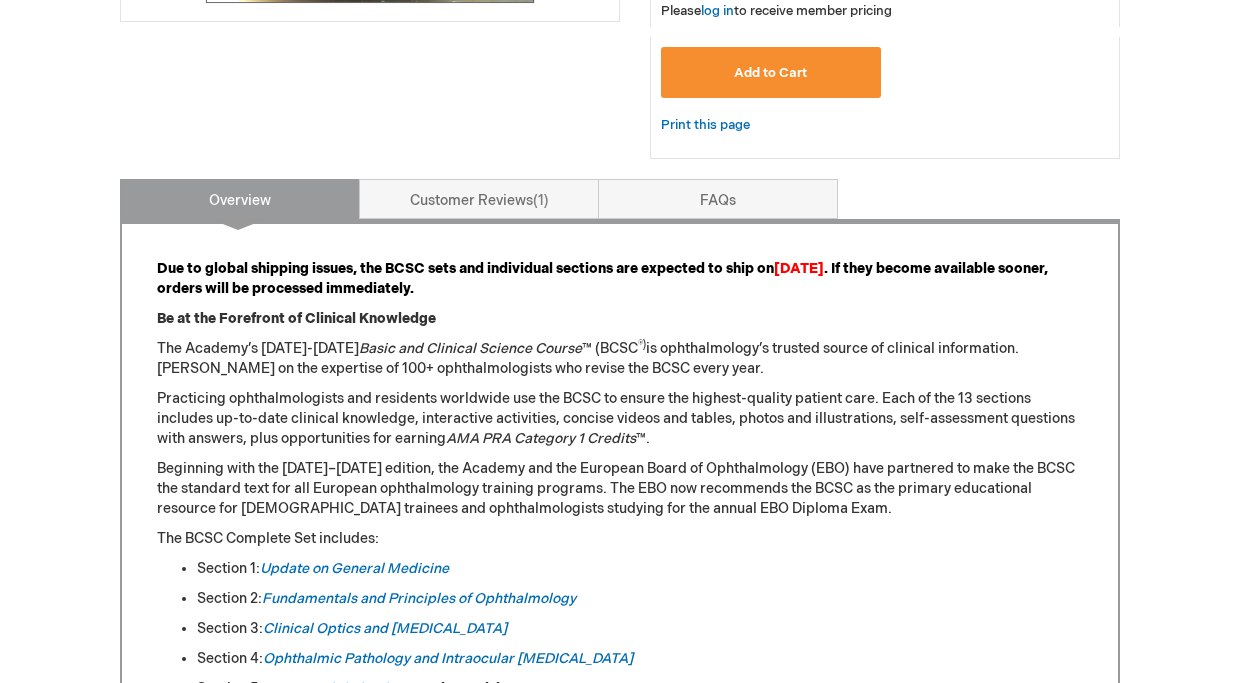 scroll, scrollTop: 783, scrollLeft: 0, axis: vertical 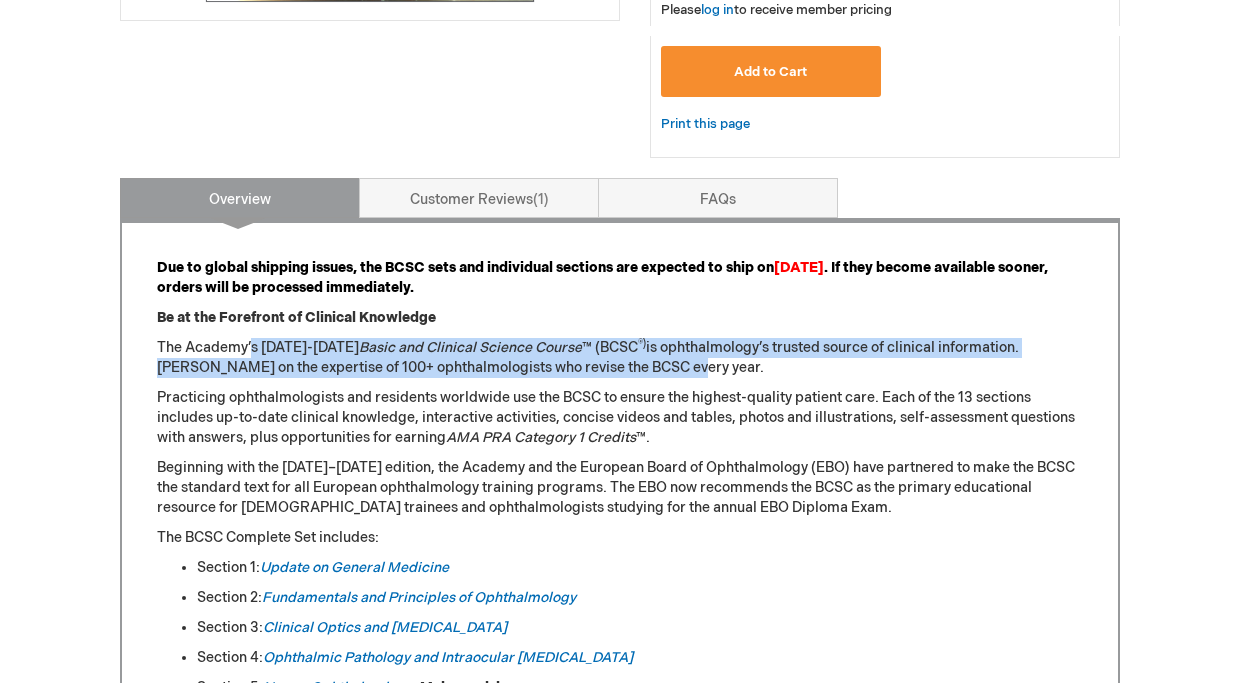 drag, startPoint x: 252, startPoint y: 354, endPoint x: 648, endPoint y: 359, distance: 396.03156 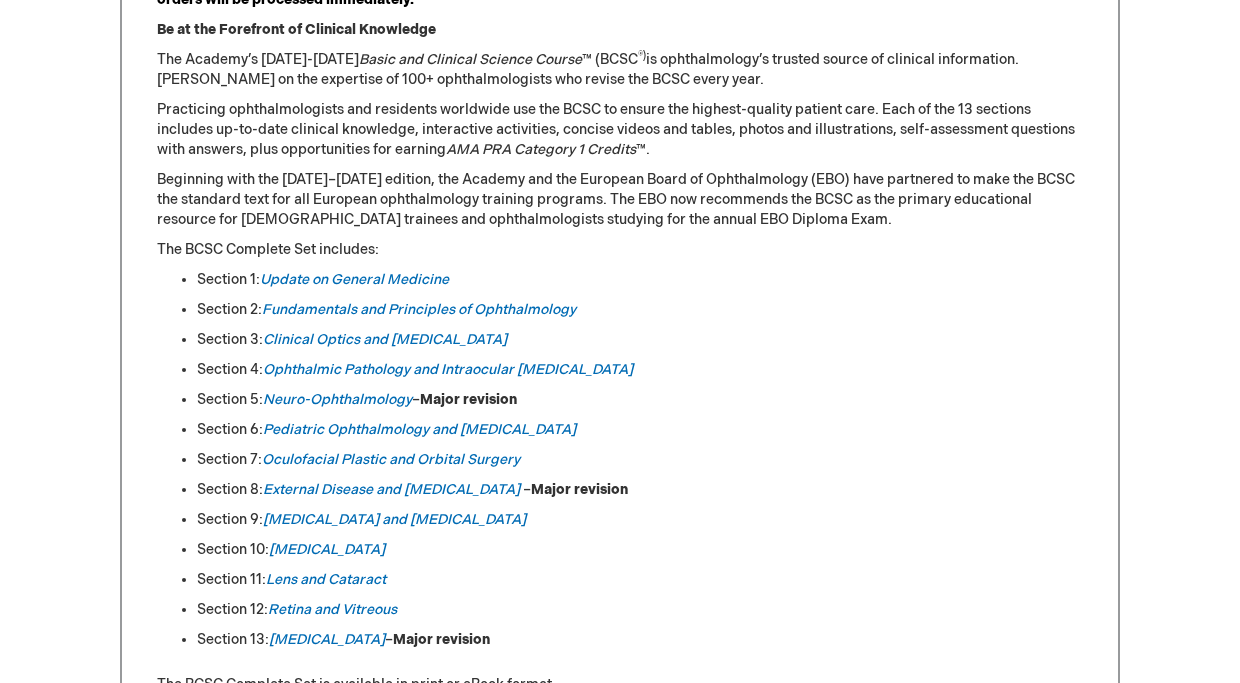click on "Section 9:  Uveitis and Ocular Inflammation" at bounding box center [640, 520] 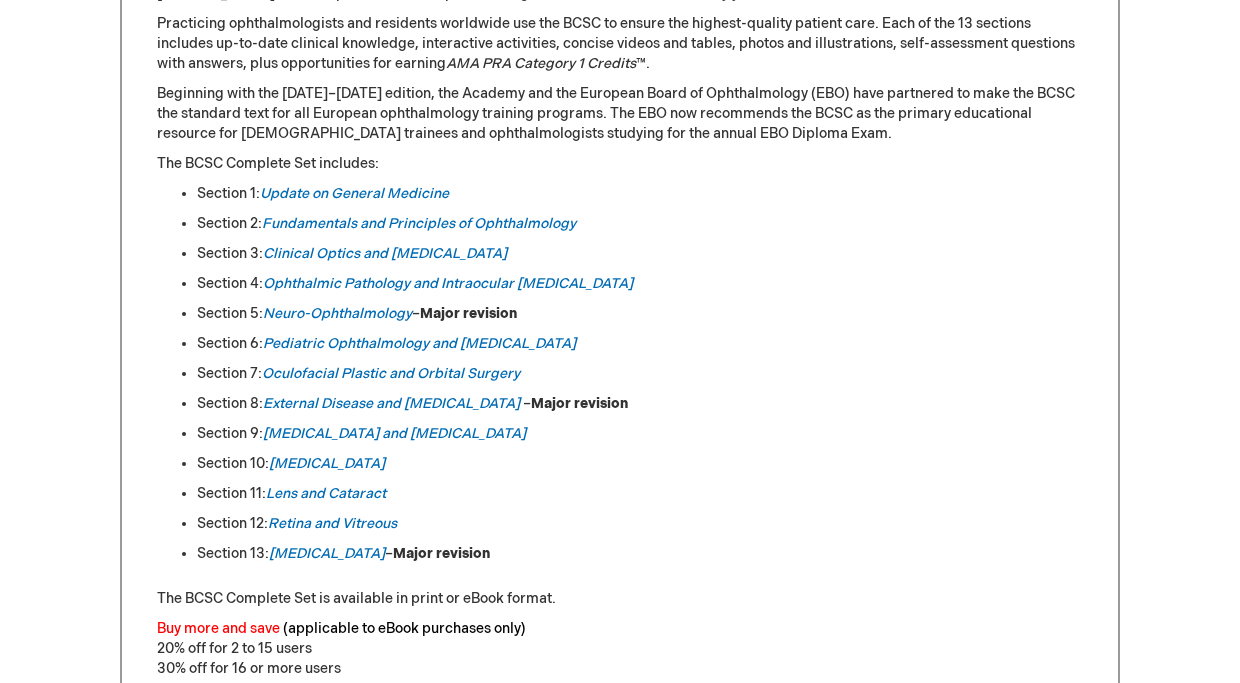 scroll, scrollTop: 1158, scrollLeft: 0, axis: vertical 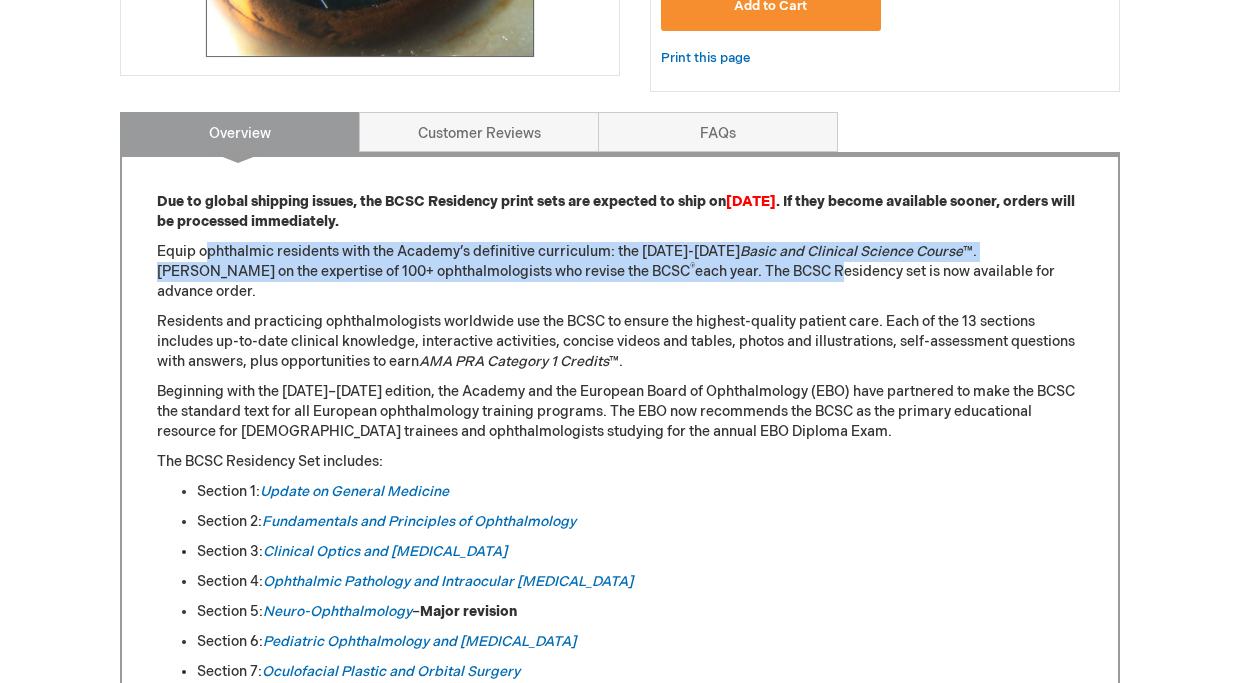 drag, startPoint x: 203, startPoint y: 259, endPoint x: 679, endPoint y: 267, distance: 476.06723 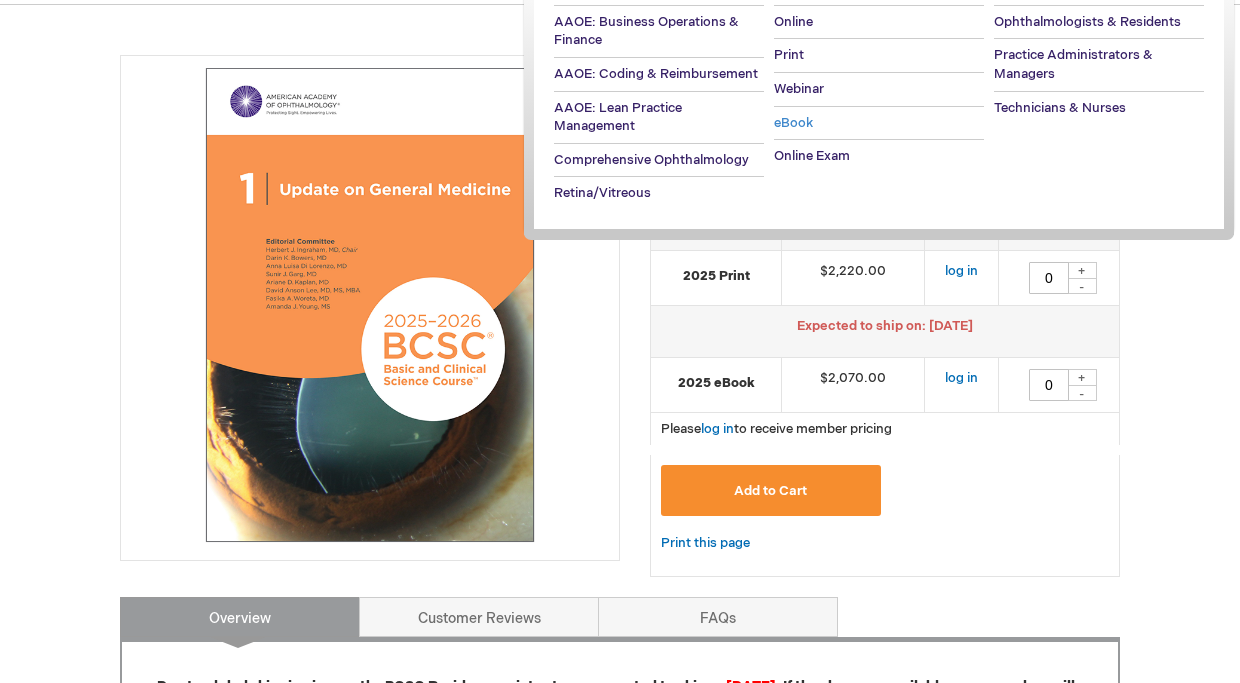 scroll, scrollTop: 245, scrollLeft: 0, axis: vertical 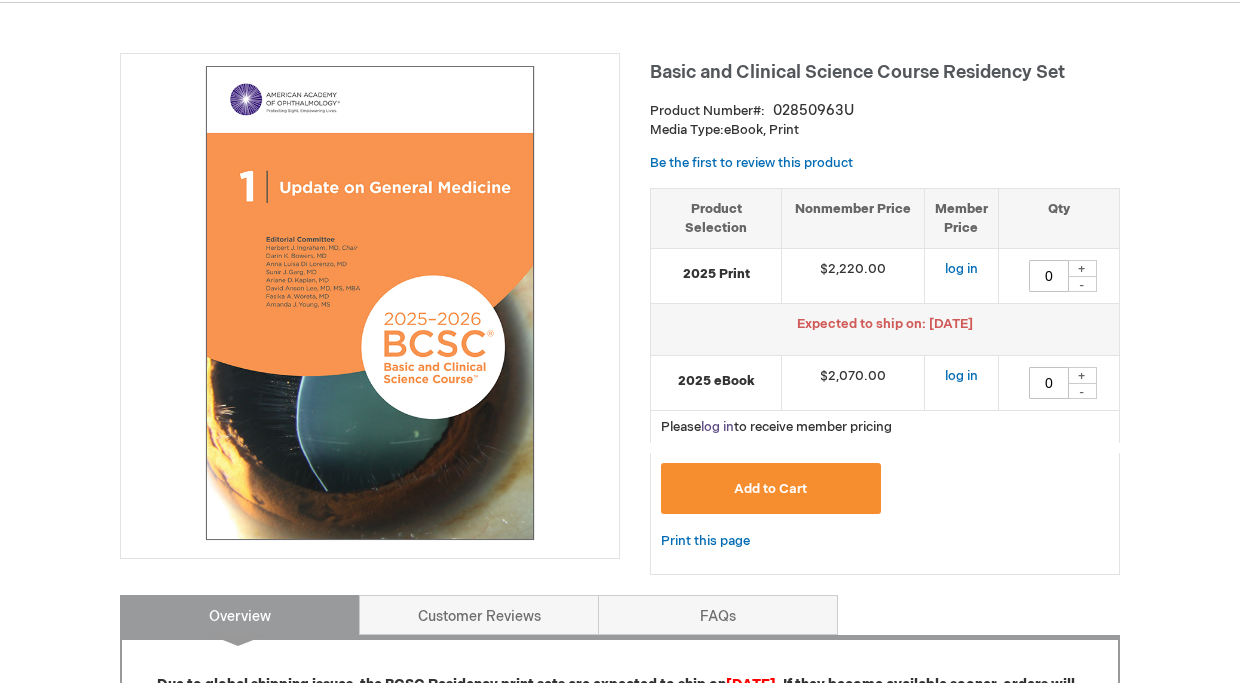 click on "log in" at bounding box center [717, 427] 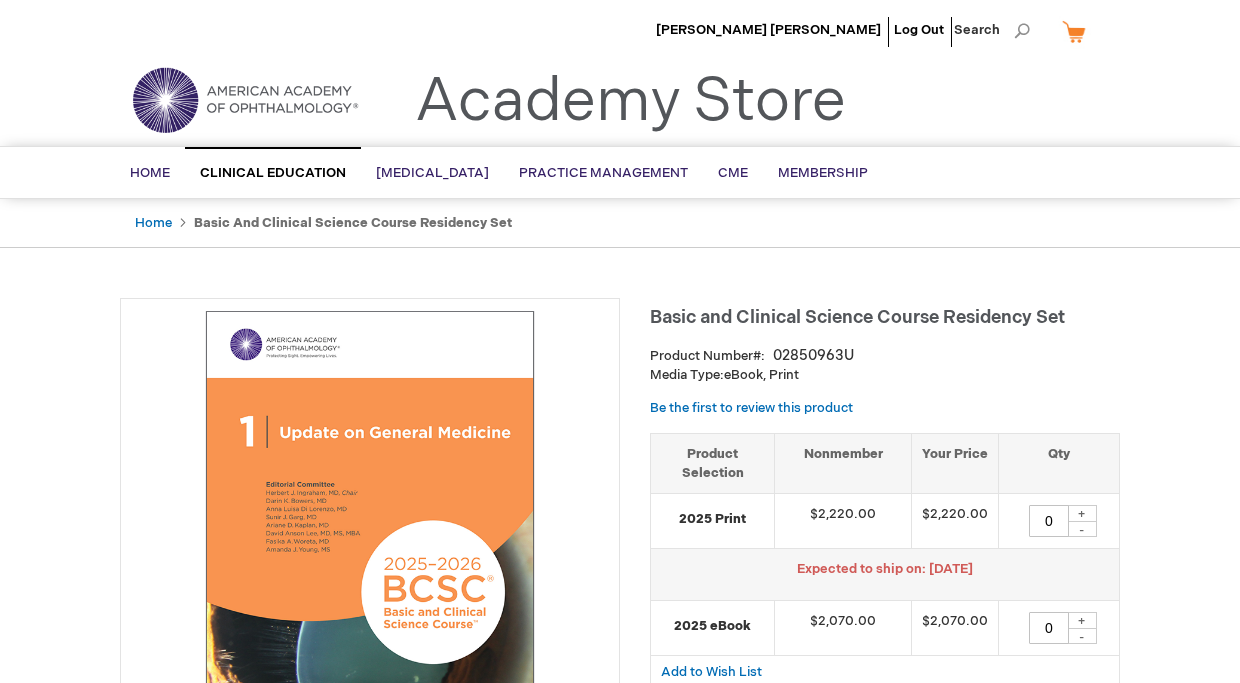 scroll, scrollTop: 0, scrollLeft: 0, axis: both 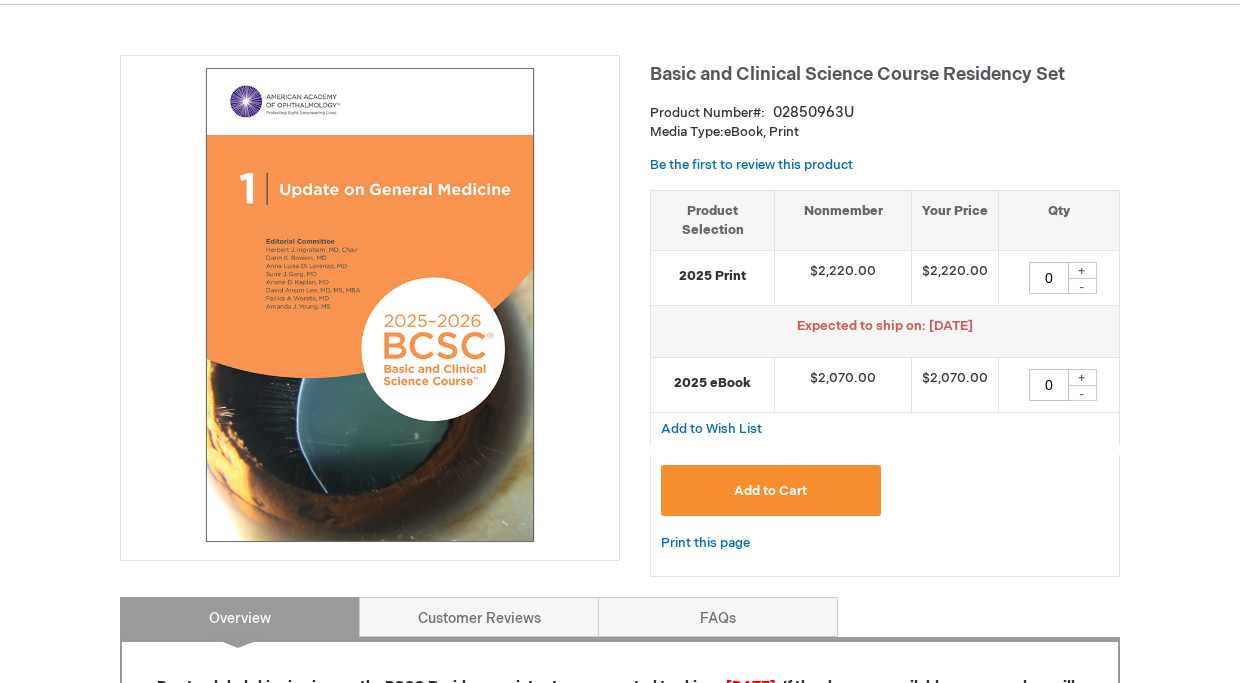 click on "+" at bounding box center (1082, 377) 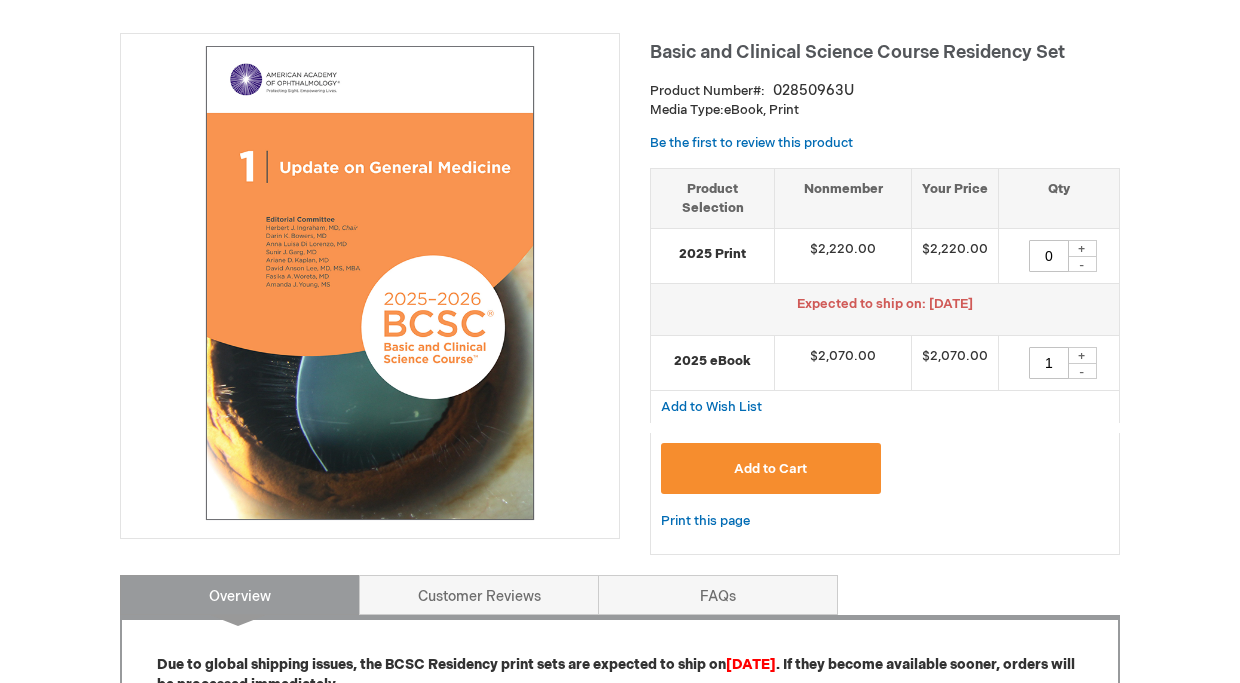 scroll, scrollTop: 273, scrollLeft: 0, axis: vertical 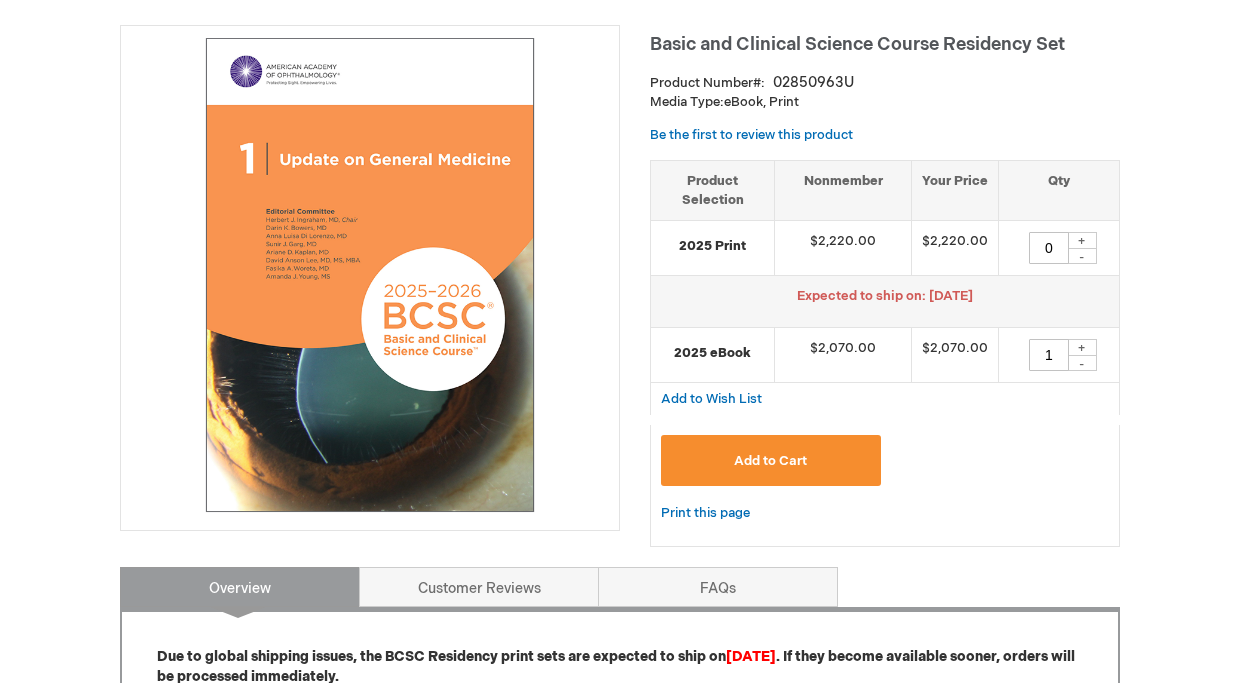 click on "Add to Cart" at bounding box center (771, 460) 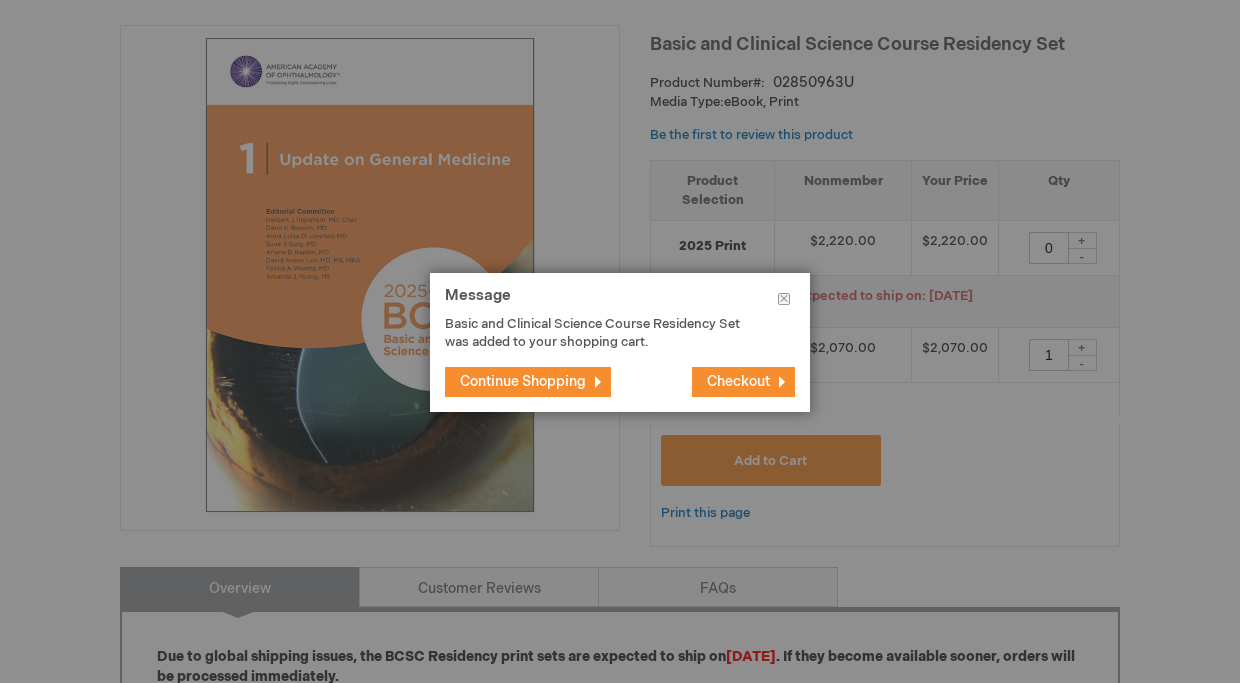 click on "Checkout" at bounding box center (738, 381) 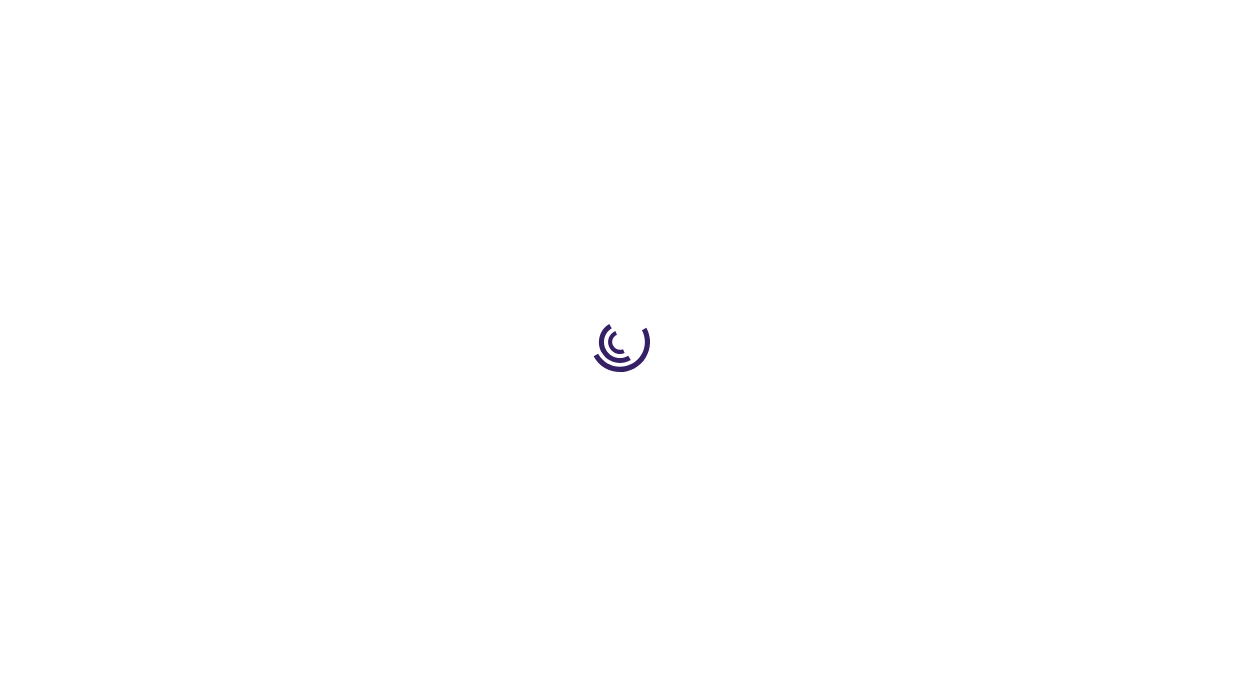 scroll, scrollTop: 0, scrollLeft: 0, axis: both 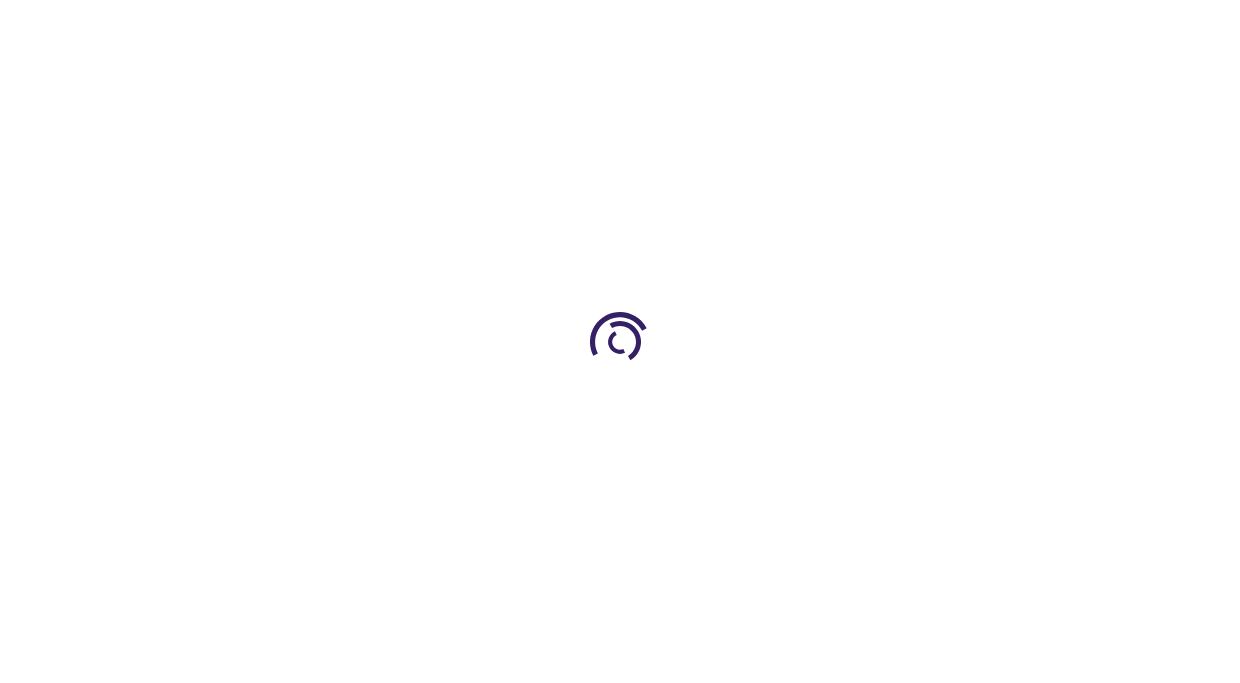 select on "HK" 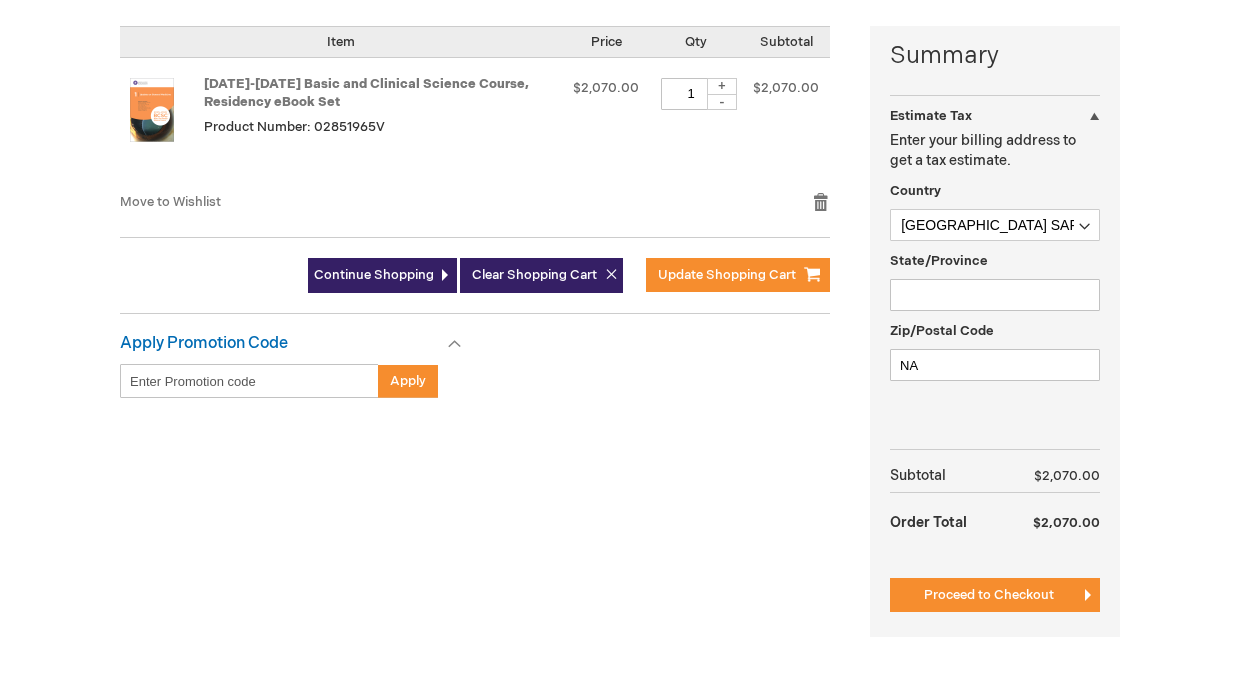 scroll, scrollTop: 486, scrollLeft: 0, axis: vertical 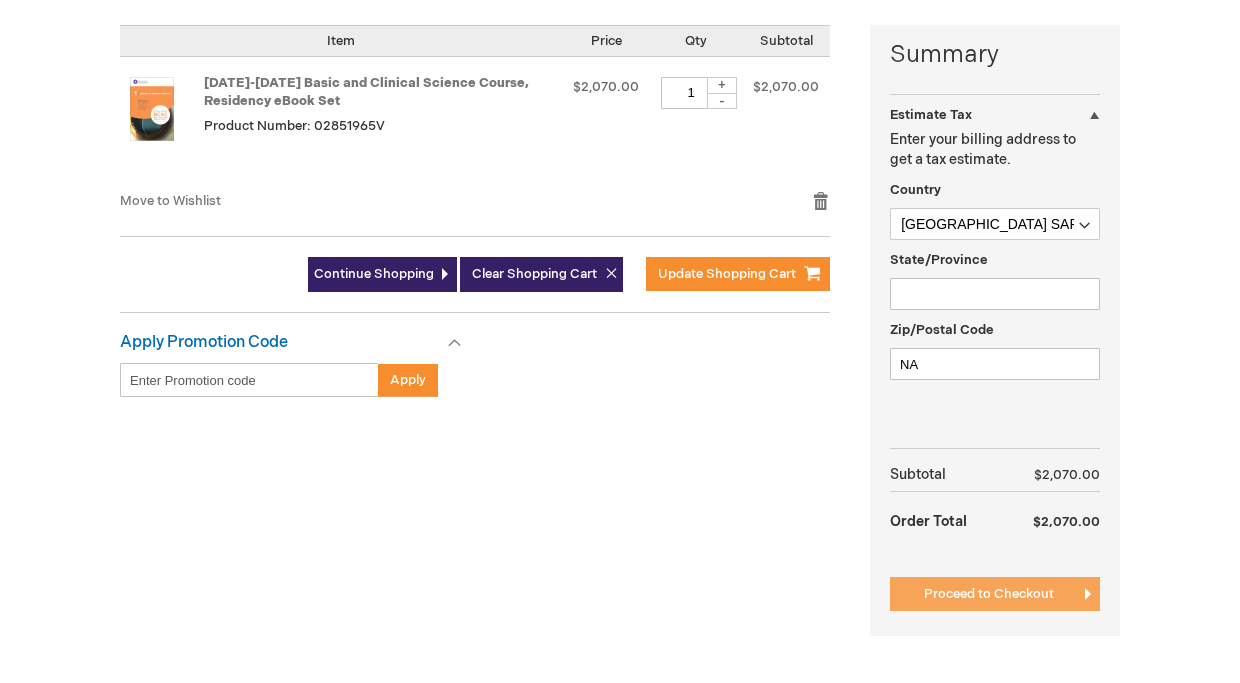 click on "Proceed to Checkout" at bounding box center (995, 594) 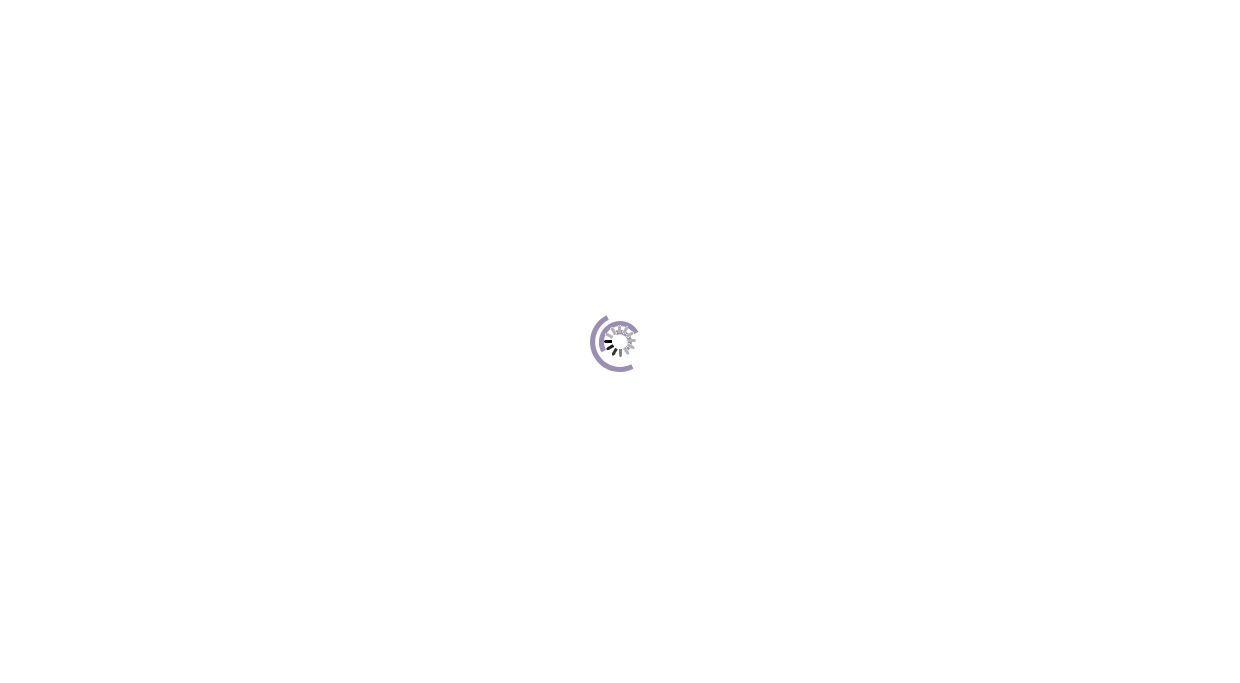 scroll, scrollTop: 0, scrollLeft: 0, axis: both 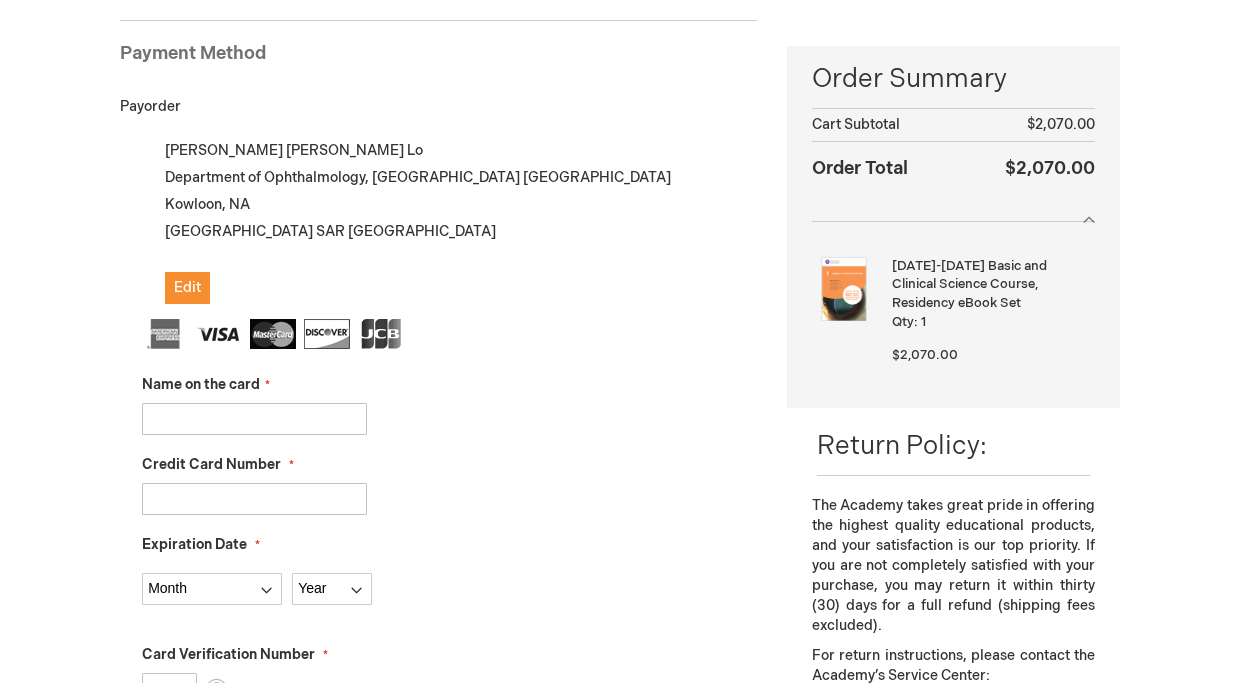 click on "Name on the card" at bounding box center [254, 419] 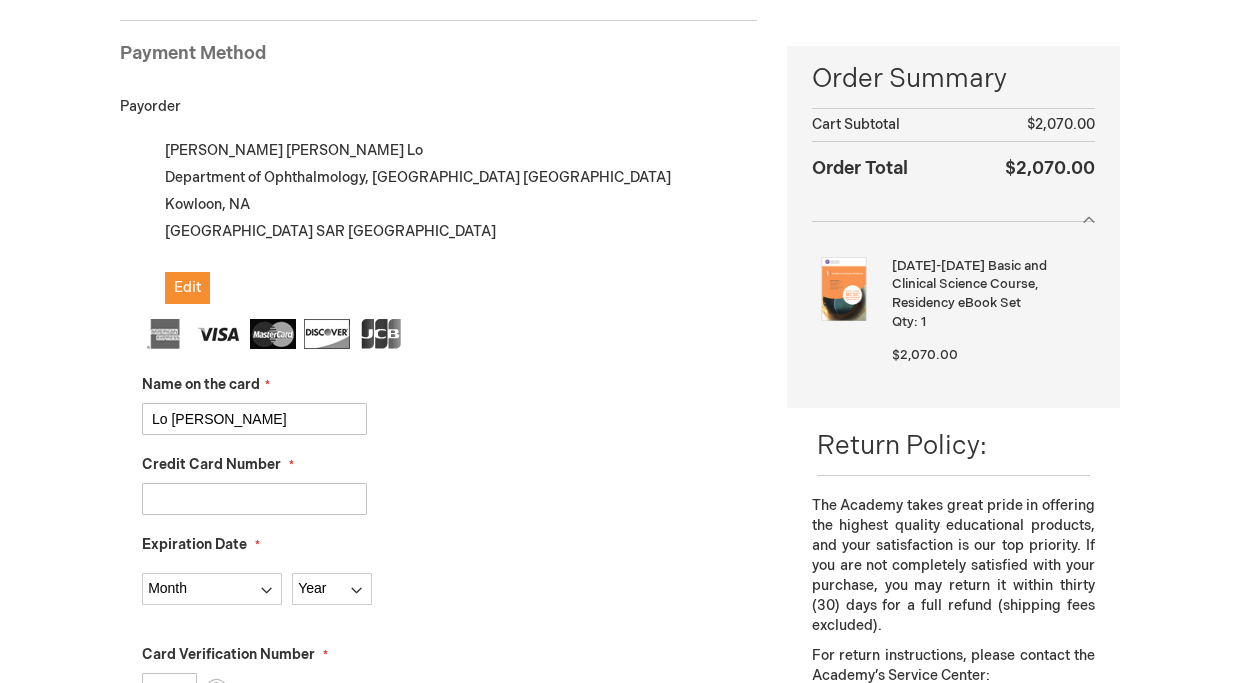type on "Lo Sze Ching" 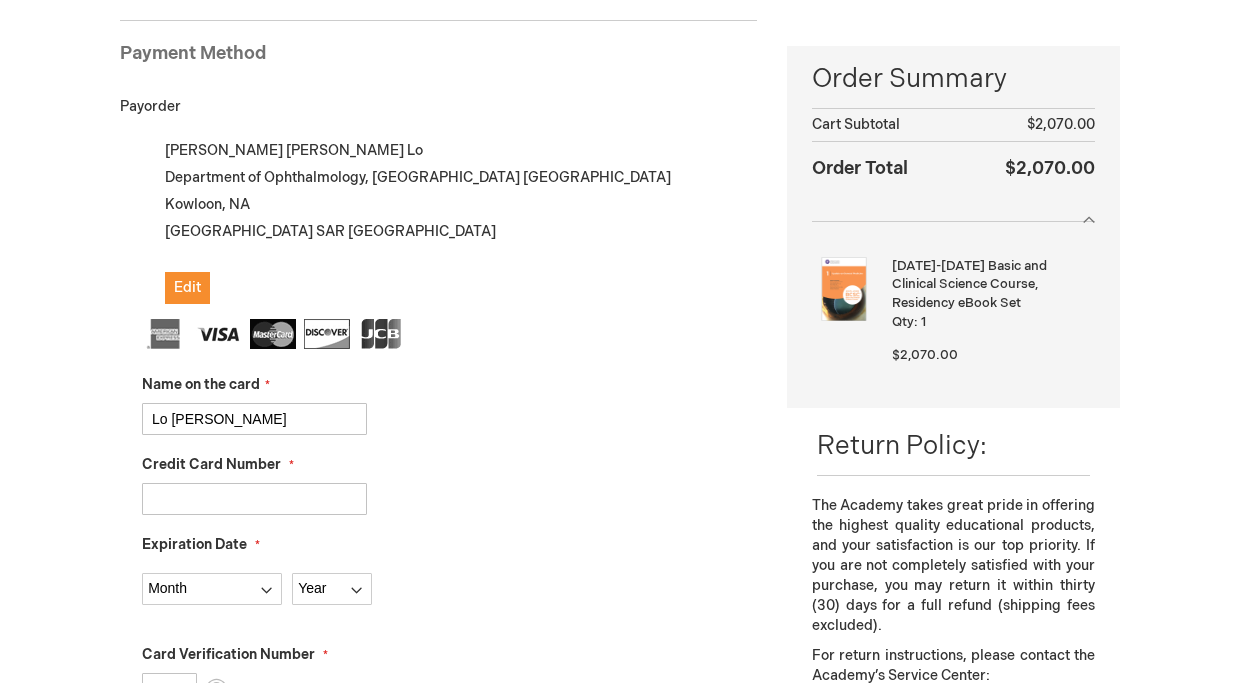 click on "Credit Card Number" at bounding box center [254, 499] 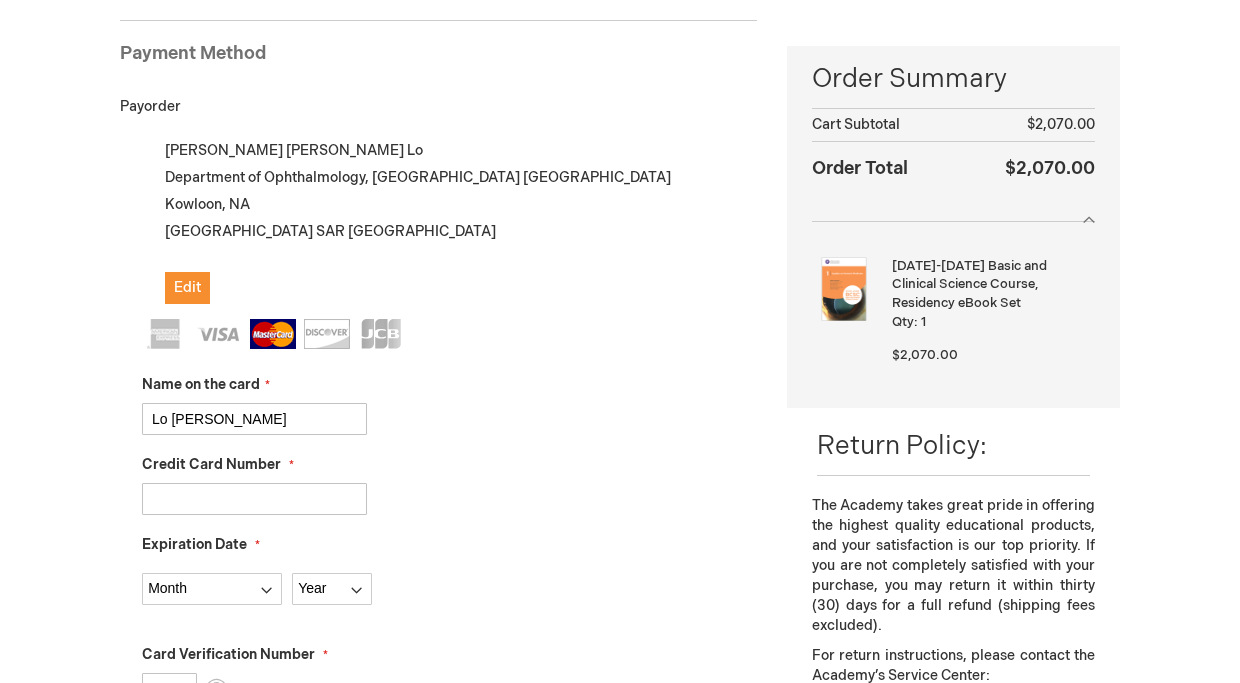 type on "5523438419002935" 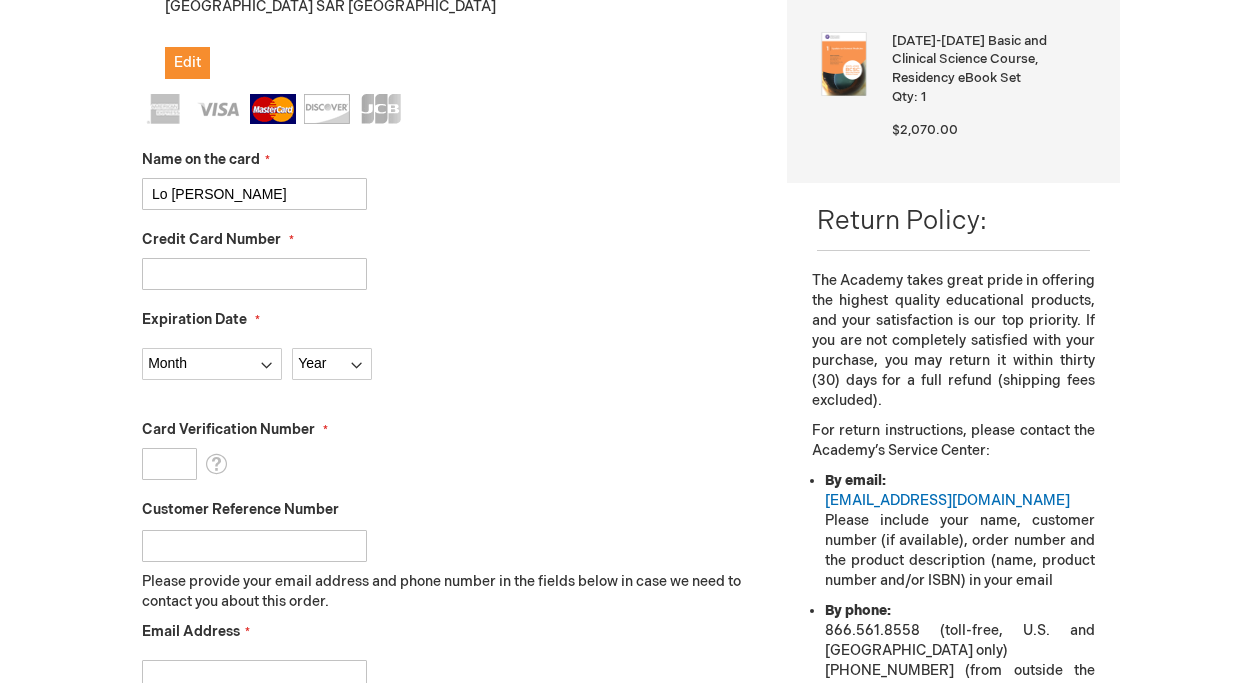 click on "Month 01 - January 02 - February 03 - March 04 - April 05 - May 06 - June 07 - July 08 - August 09 - September 10 - October 11 - November 12 - December
Year 2025 2026 2027 2028 2029 2030 2031 2032 2033 2034 2035" at bounding box center (449, 359) 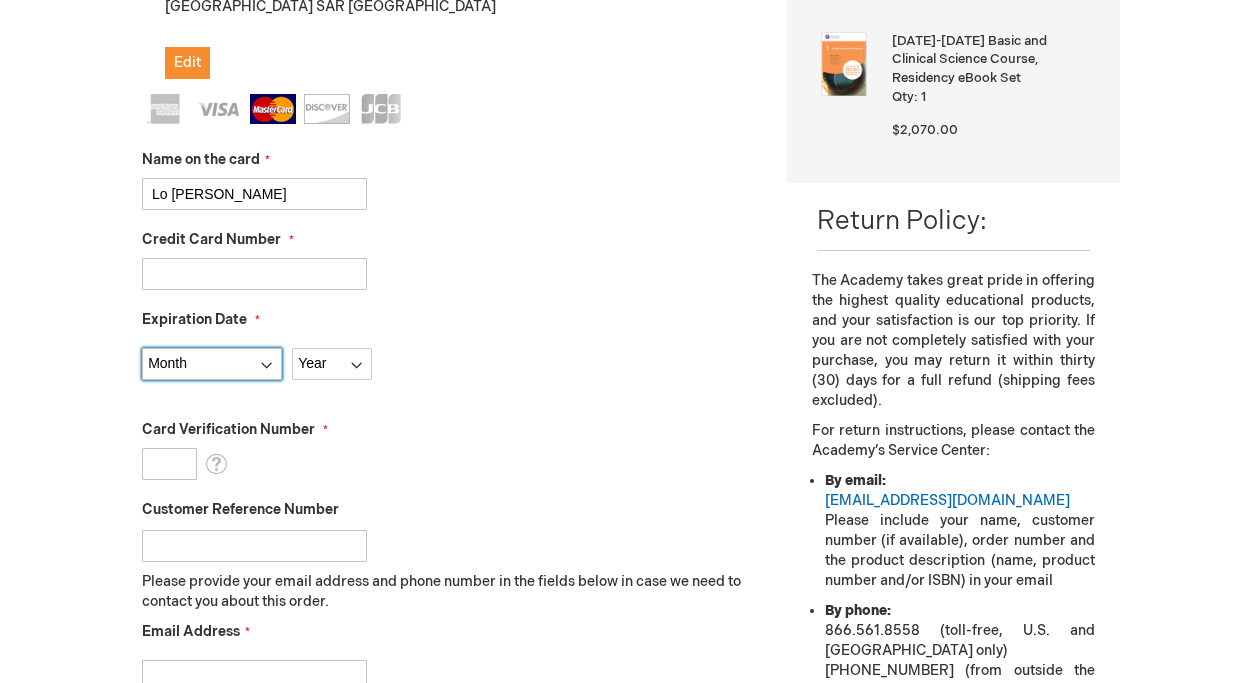 click on "Month 01 - January 02 - February 03 - March 04 - April 05 - May 06 - June 07 - July 08 - August 09 - September 10 - October 11 - November 12 - December" at bounding box center (212, 364) 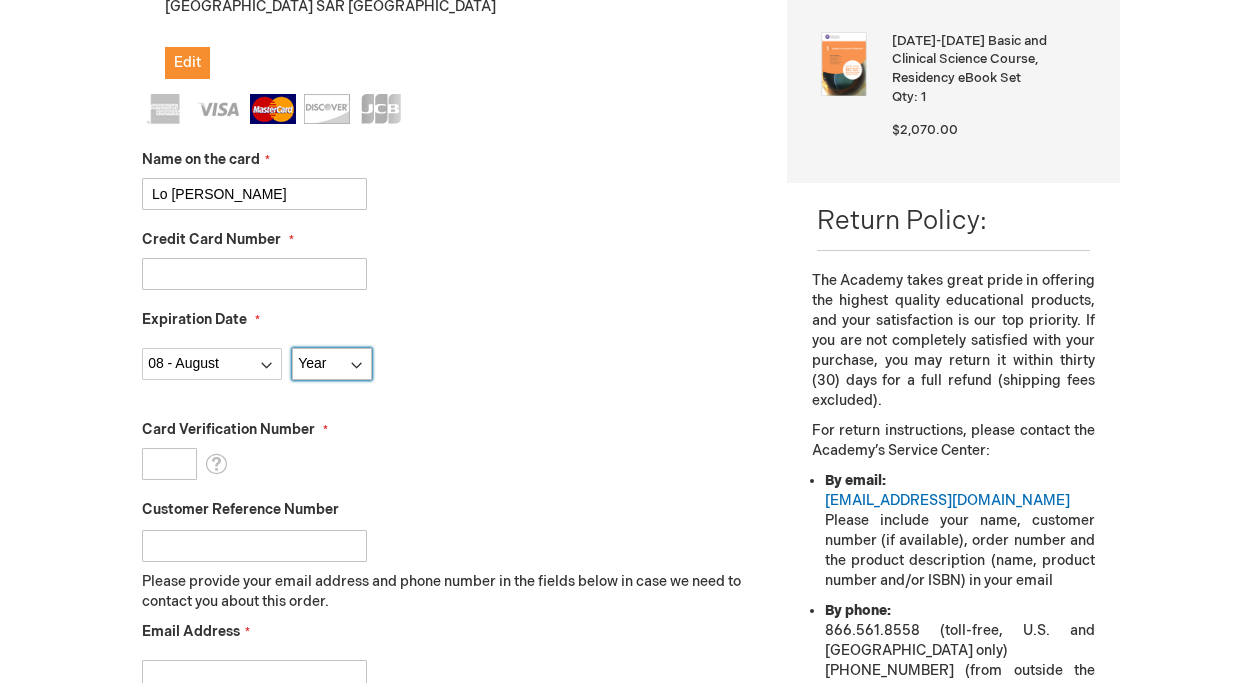 click on "Year 2025 2026 2027 2028 2029 2030 2031 2032 2033 2034 2035" at bounding box center (332, 364) 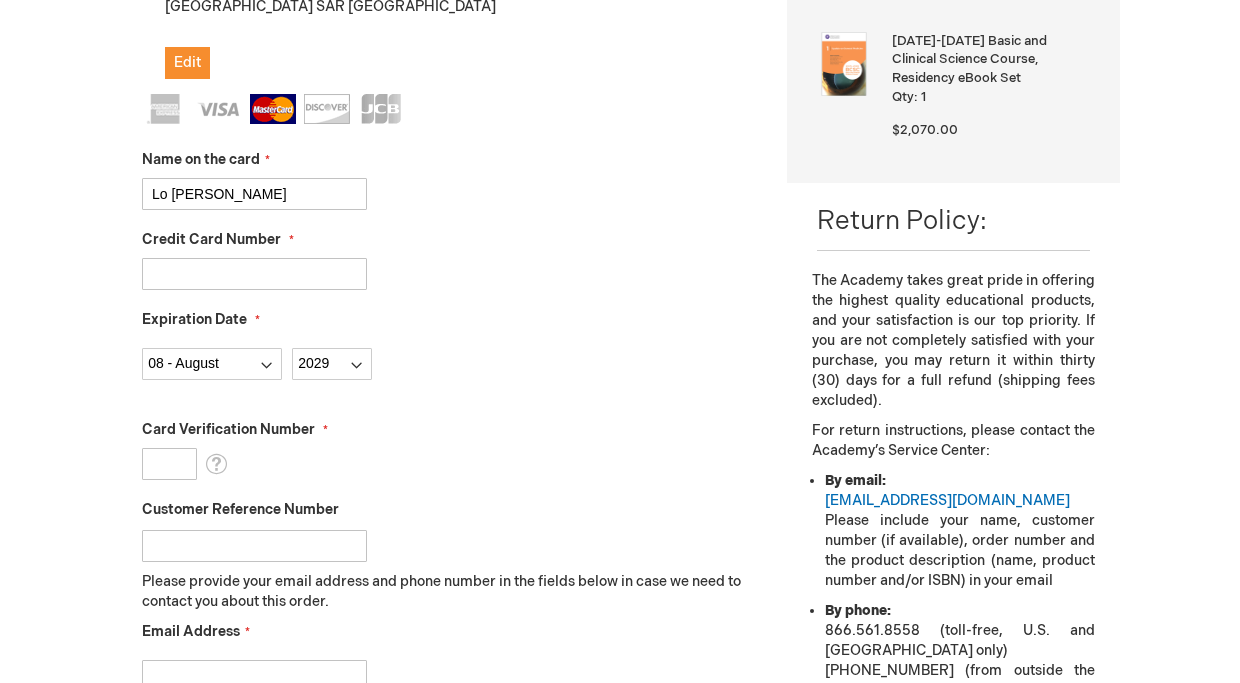 click on "Card Verification Number" at bounding box center [169, 464] 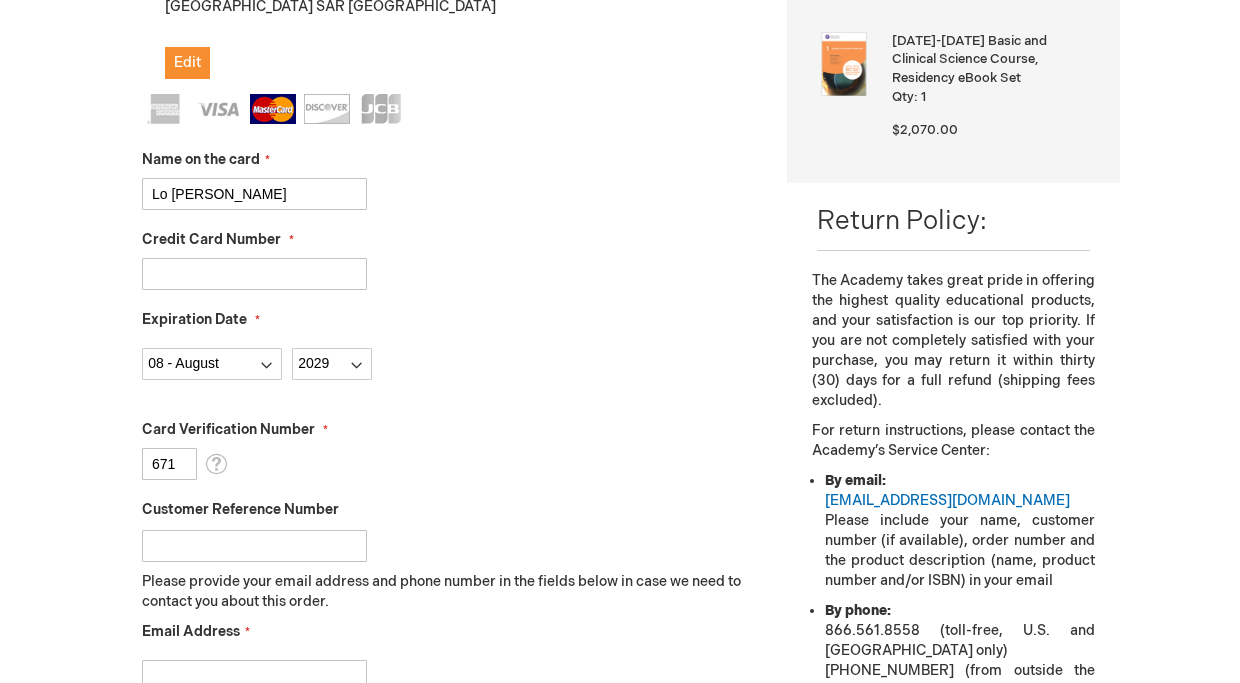 type on "671" 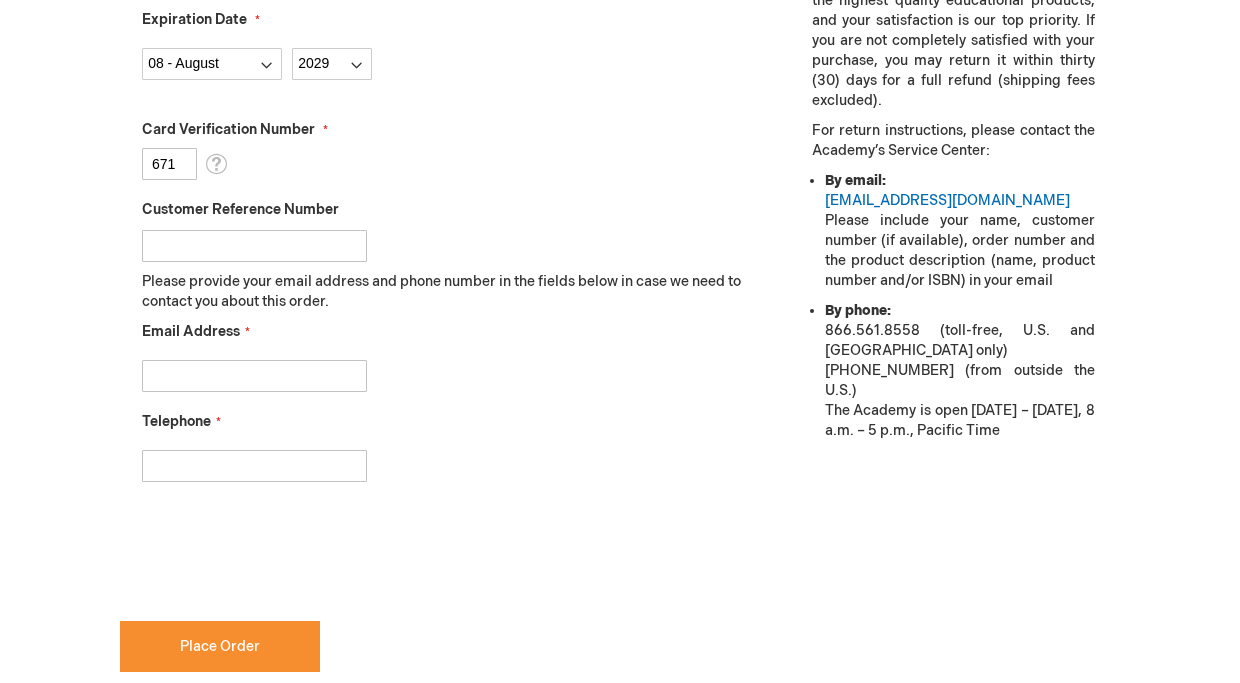 scroll, scrollTop: 804, scrollLeft: 0, axis: vertical 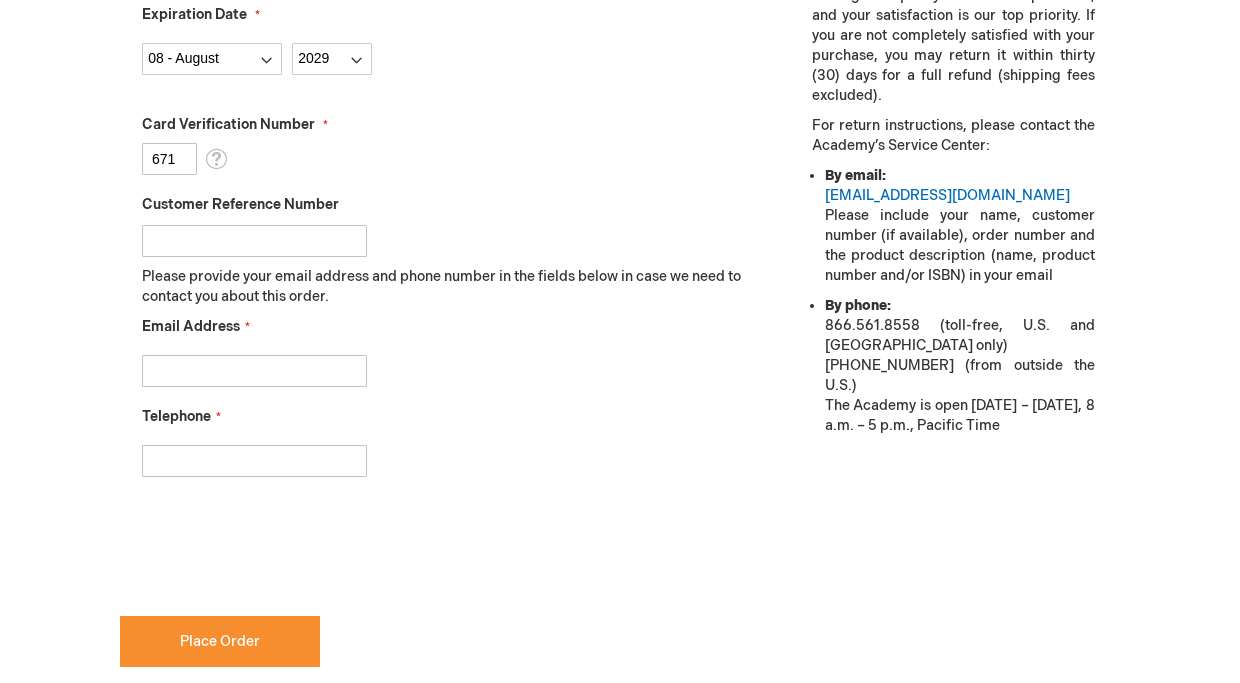 click on "Email Address" at bounding box center (254, 371) 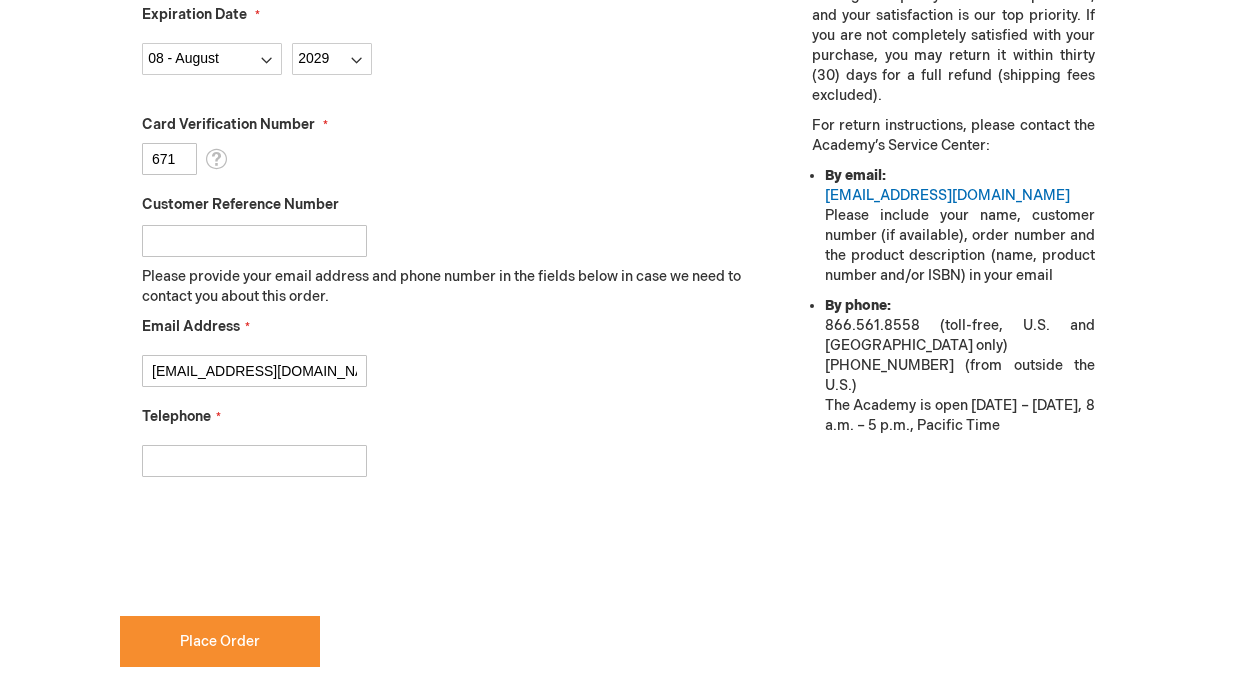 type on "carmenlsc0305@gmail.com" 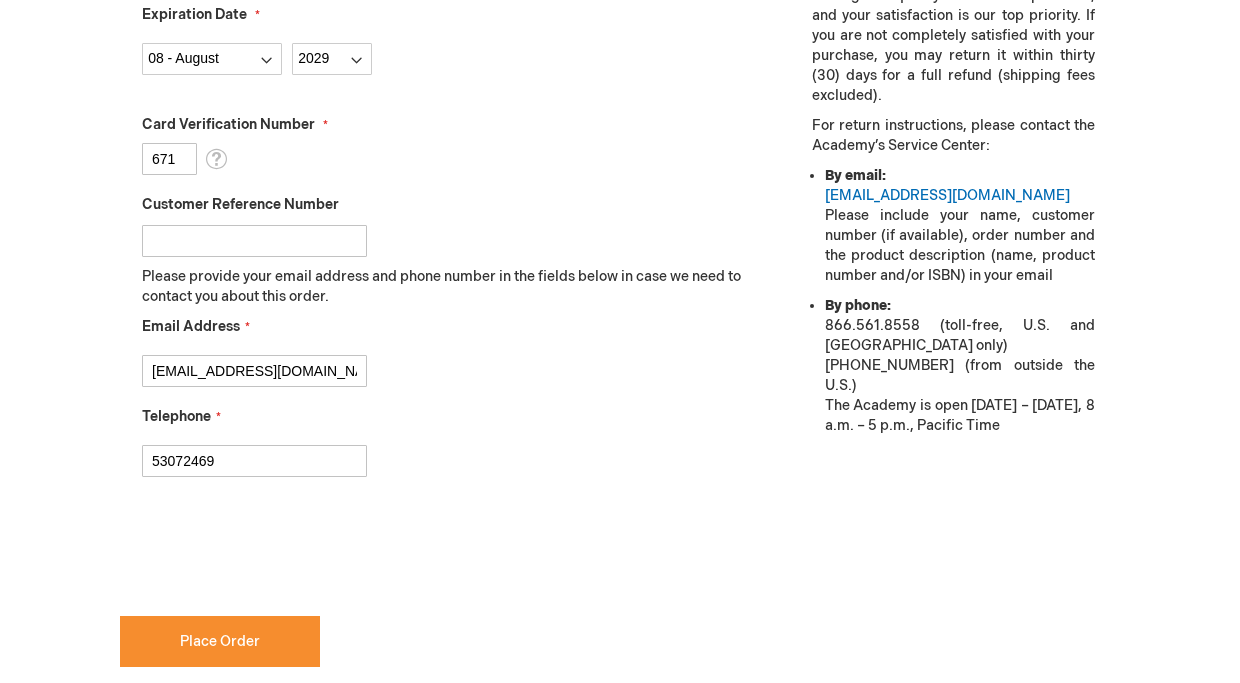 type on "53072469" 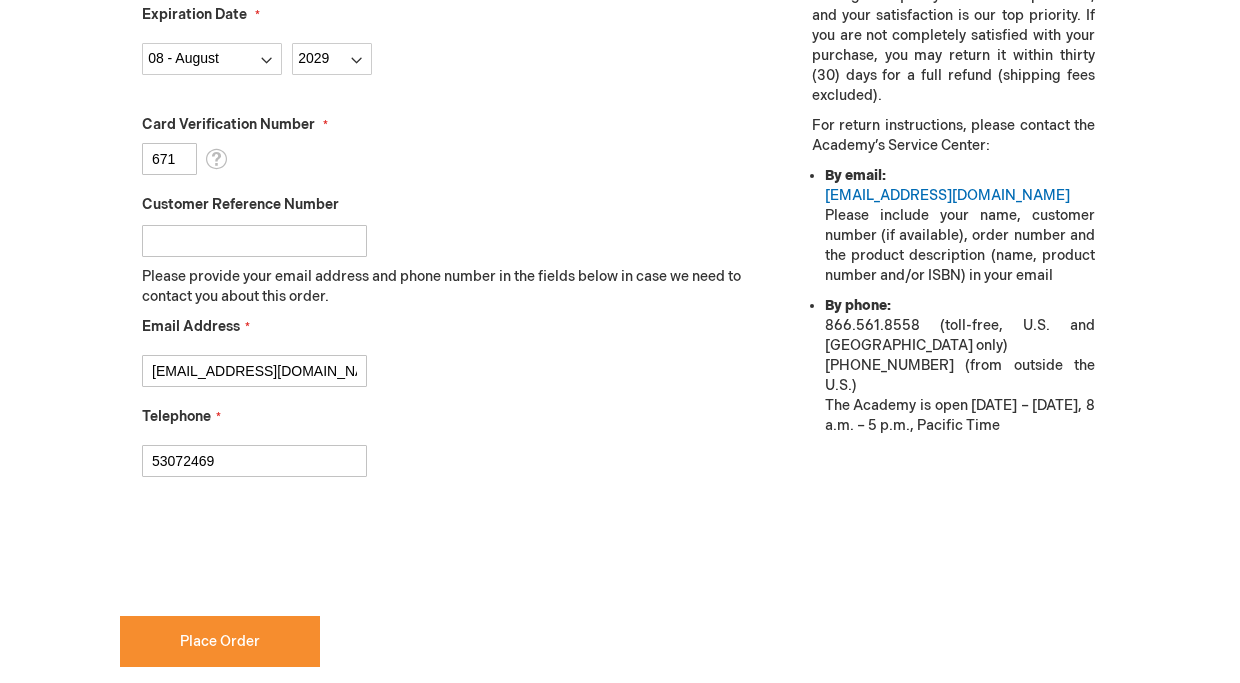 checkbox on "true" 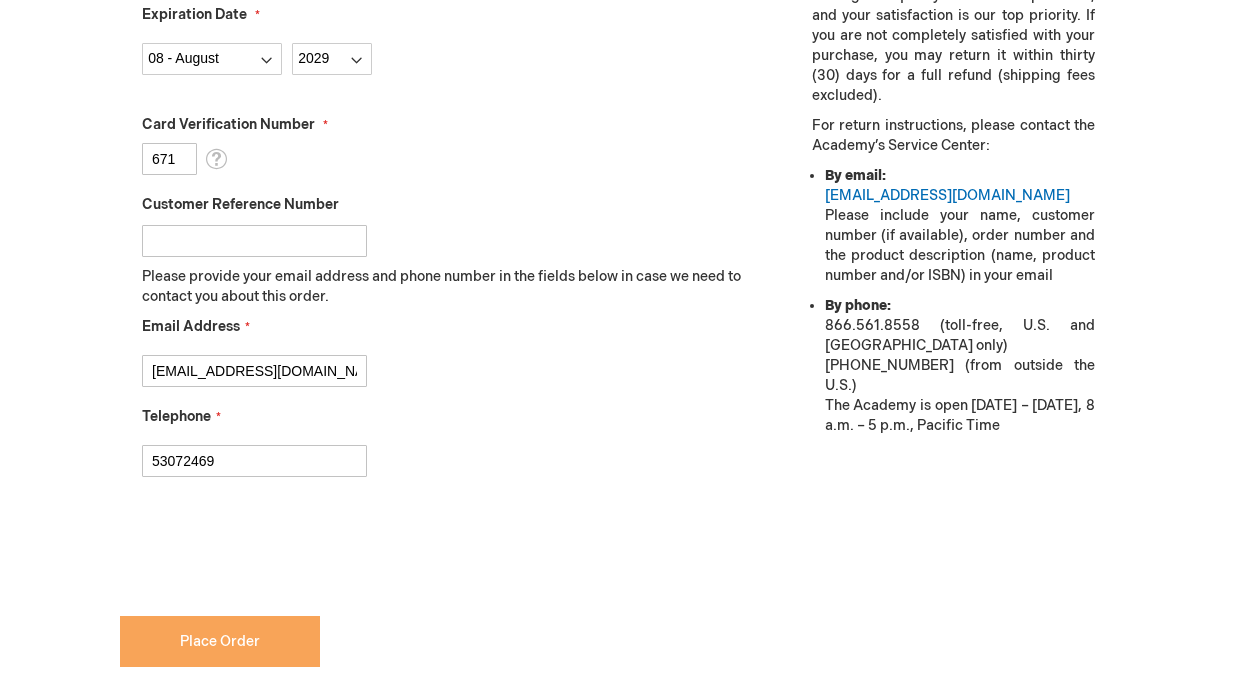 click on "Place Order" at bounding box center [220, 641] 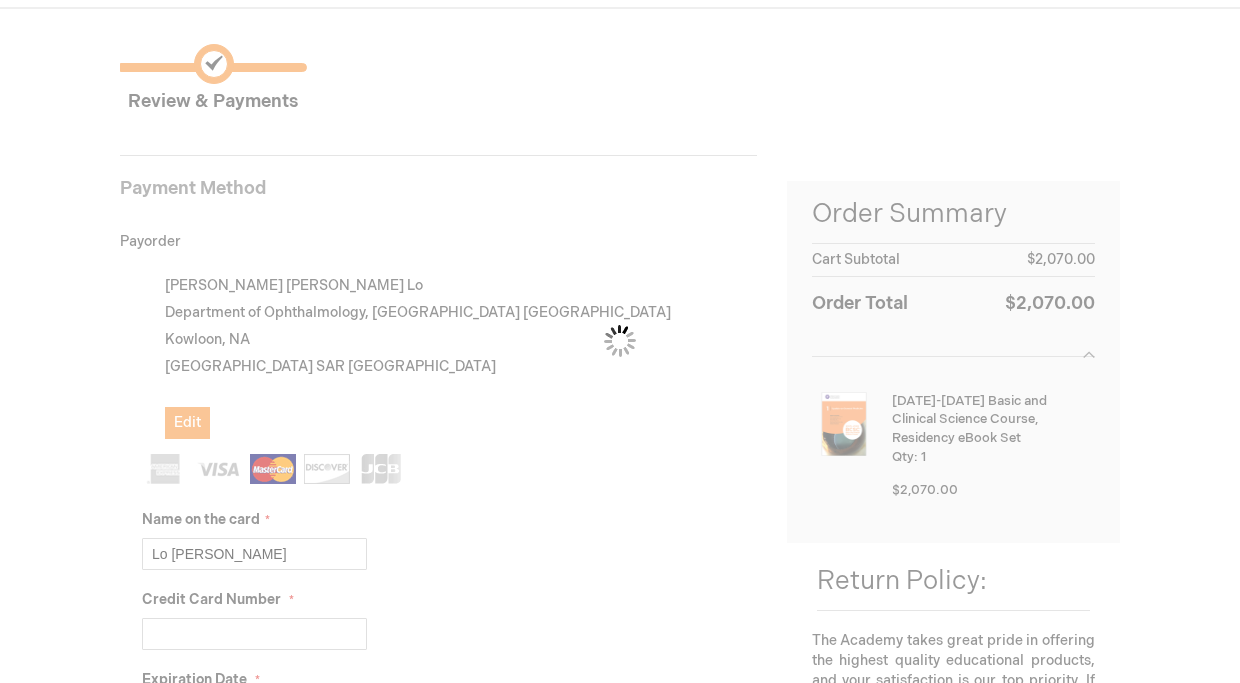 scroll, scrollTop: 93, scrollLeft: 0, axis: vertical 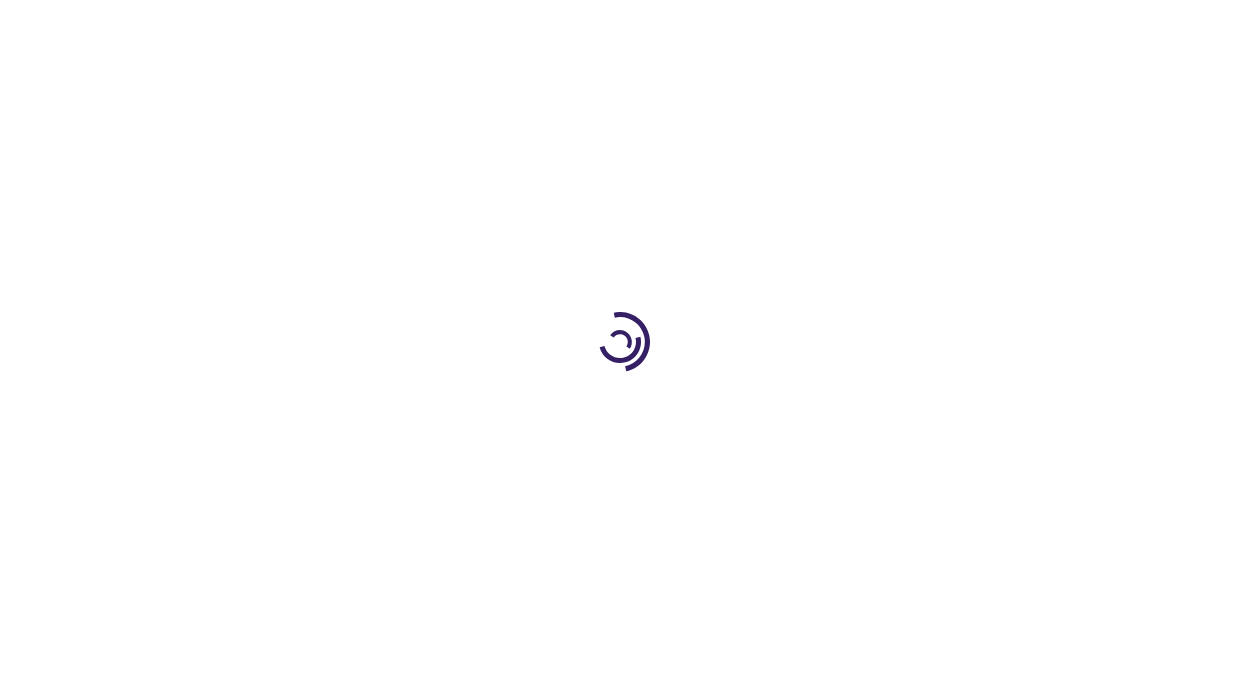 select on "HK" 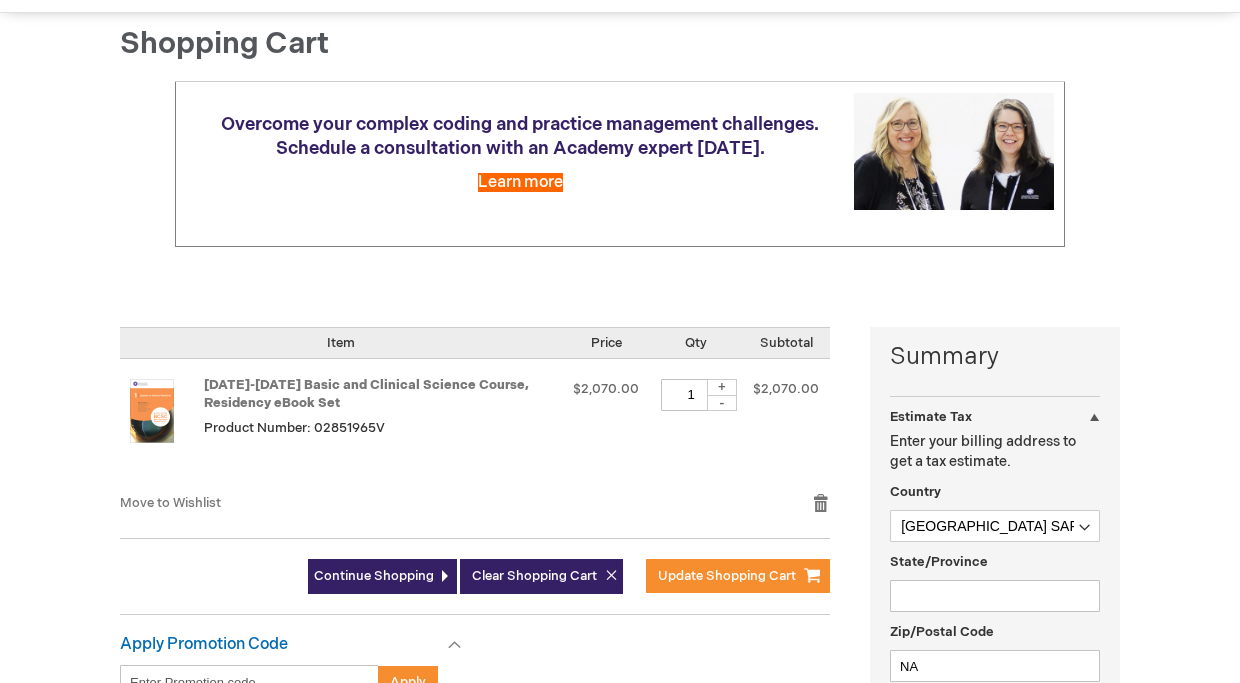 scroll, scrollTop: 0, scrollLeft: 0, axis: both 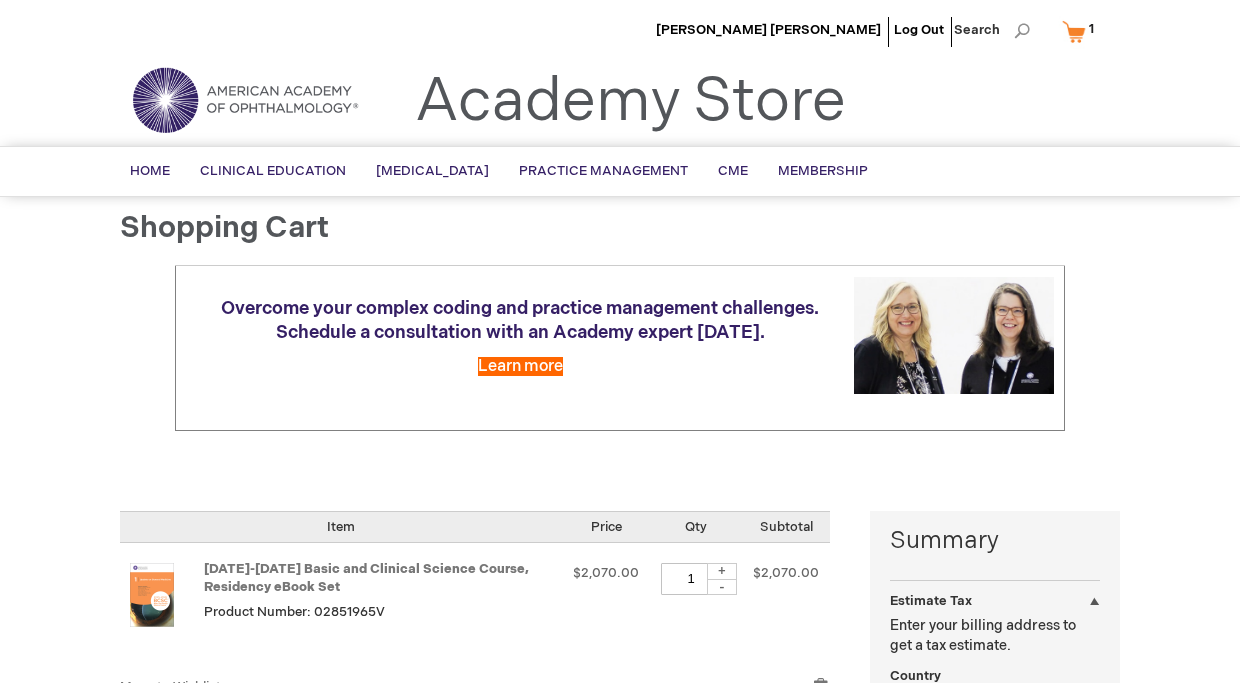 click on "Carmen Sze Ching Lo
Log Out
Search
My Cart
1
1
items
CLOSE RECENTLY ADDED ITEM(S)
Close
Recently added item(s)
2025-2026 Basic and Clinical Science Course, Residency eBook Set
Price" at bounding box center (620, 764) 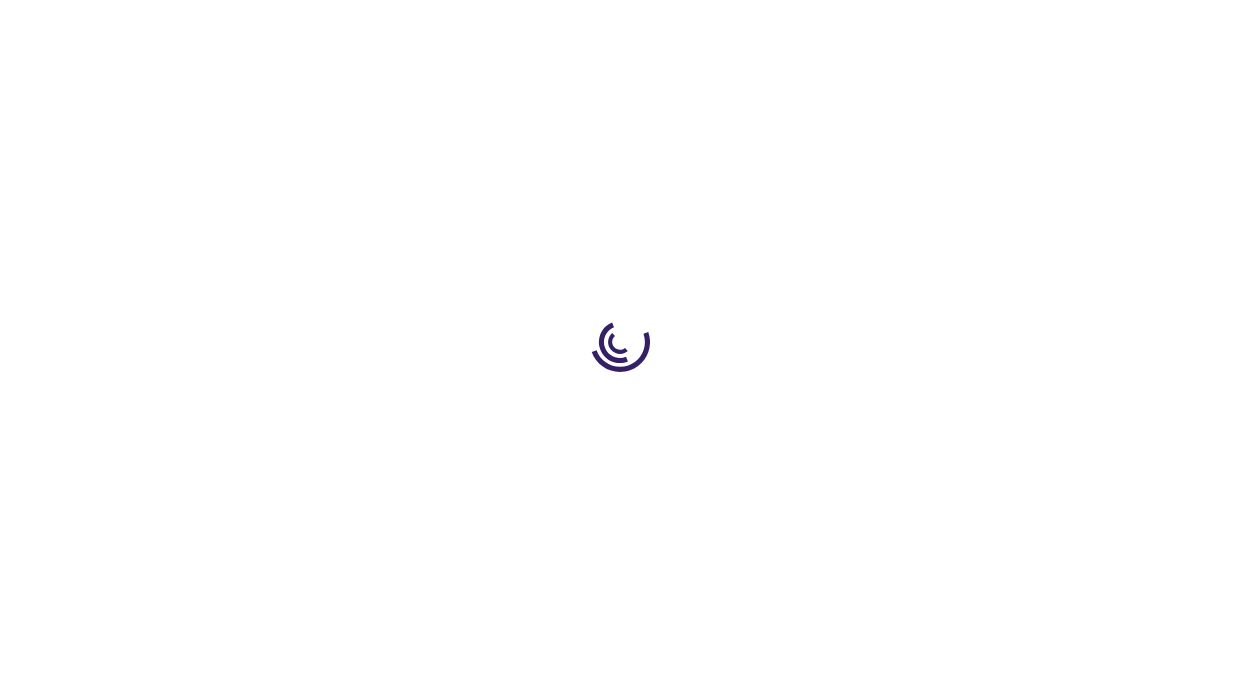 scroll, scrollTop: 0, scrollLeft: 0, axis: both 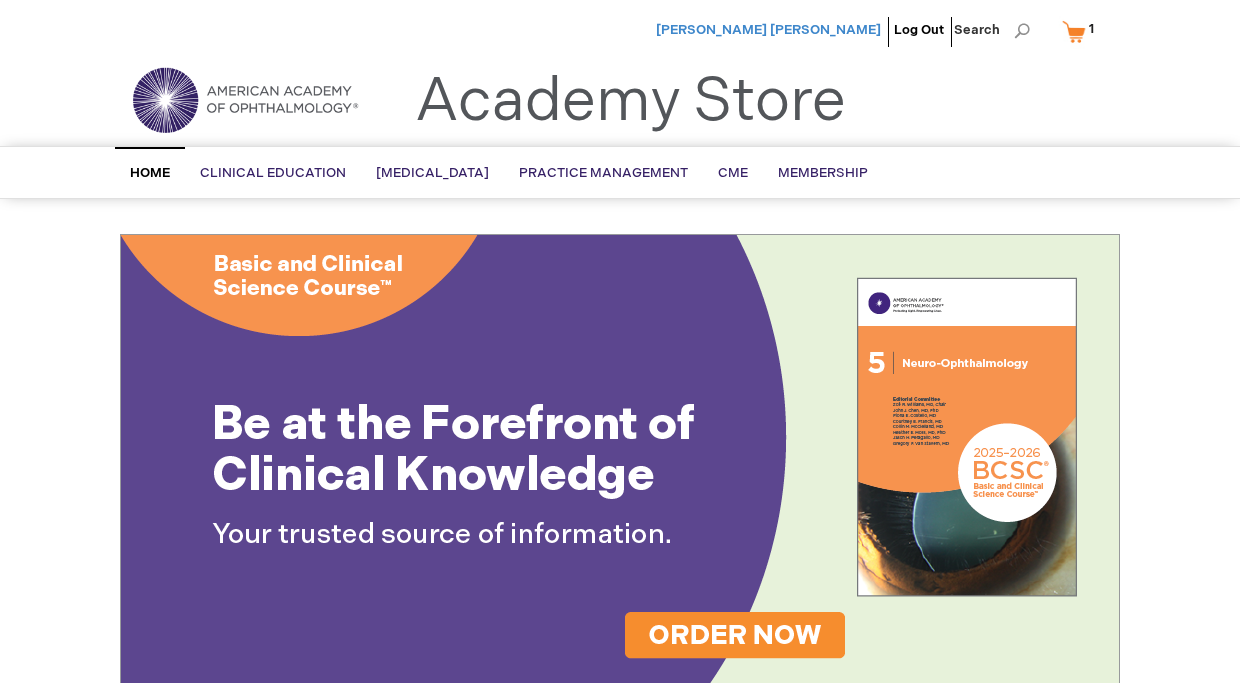 click on "[PERSON_NAME] [PERSON_NAME]" at bounding box center (768, 30) 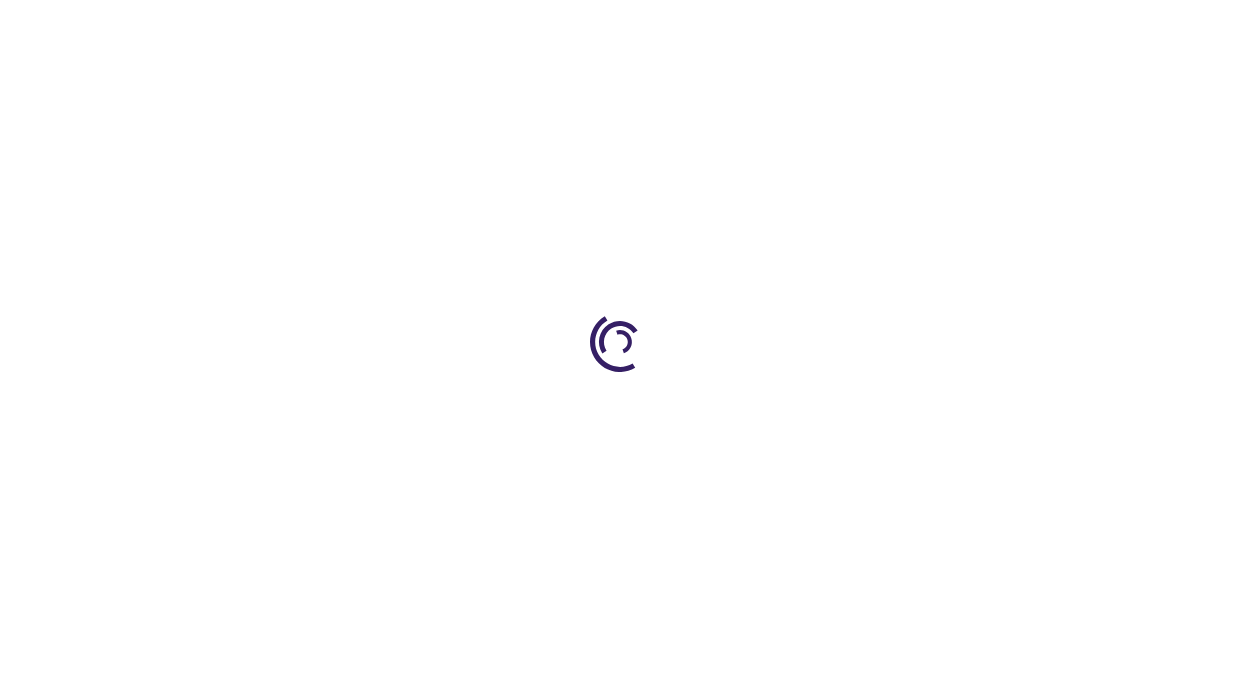scroll, scrollTop: 0, scrollLeft: 0, axis: both 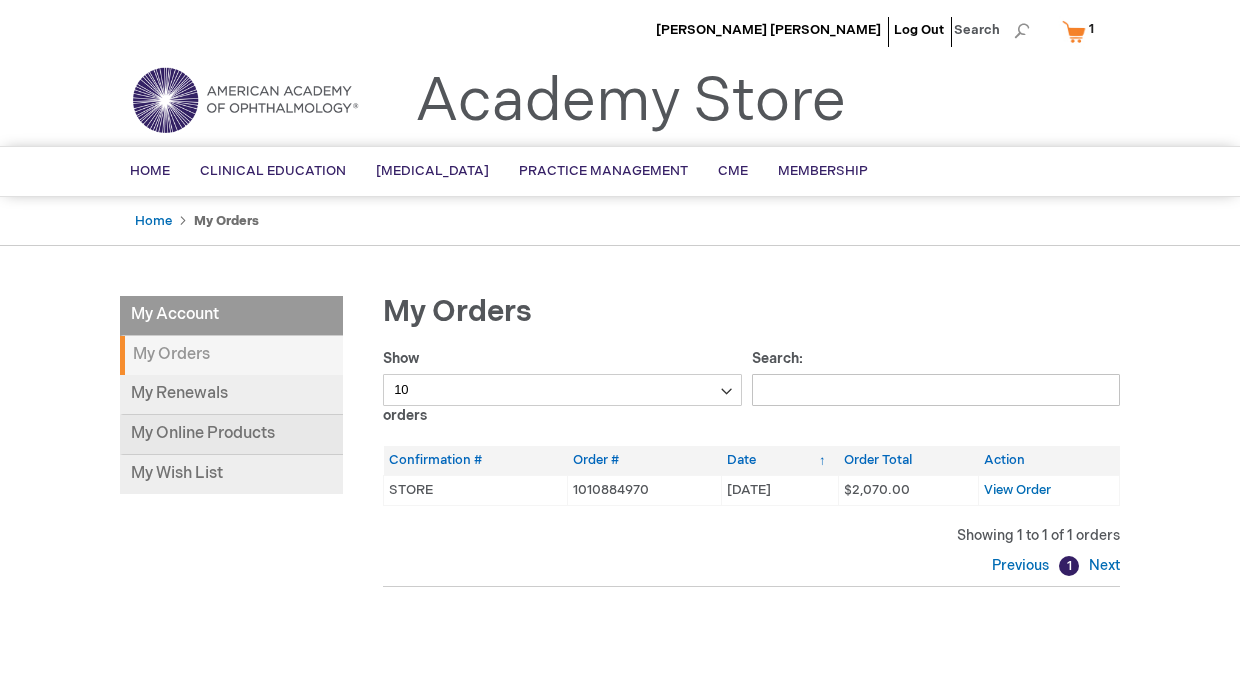 click on "My Online Products" at bounding box center [231, 435] 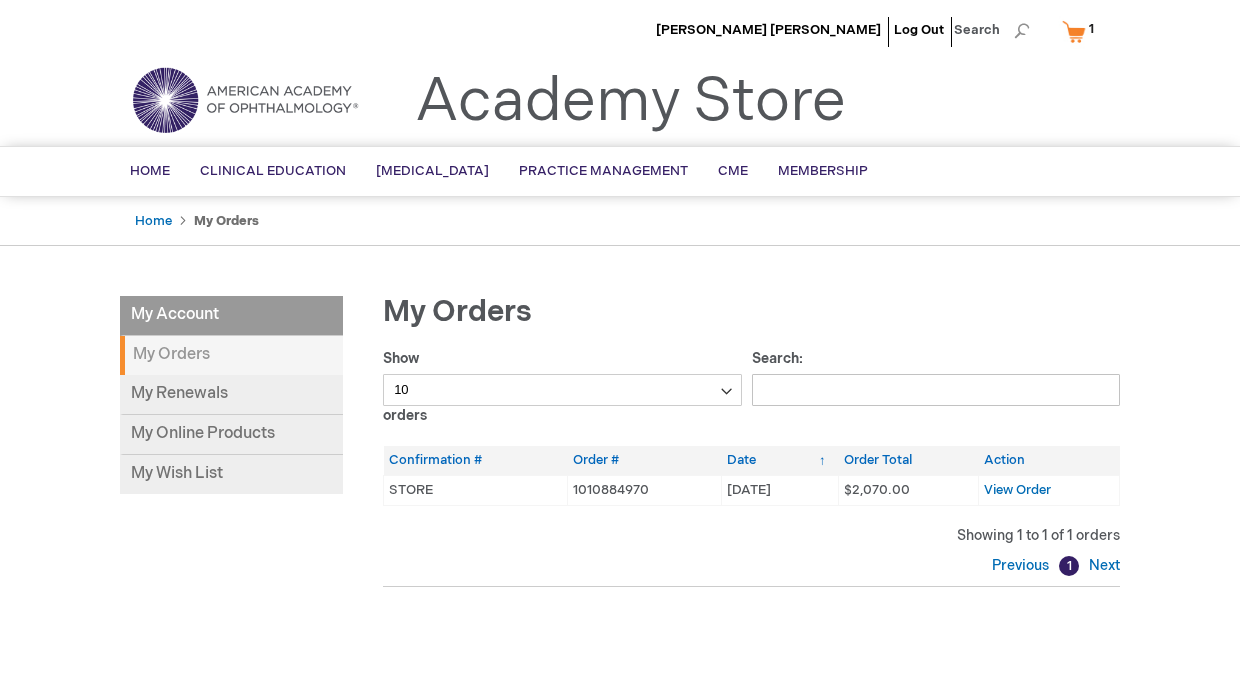 click on "25/07/01 01/07/25" at bounding box center (780, 490) 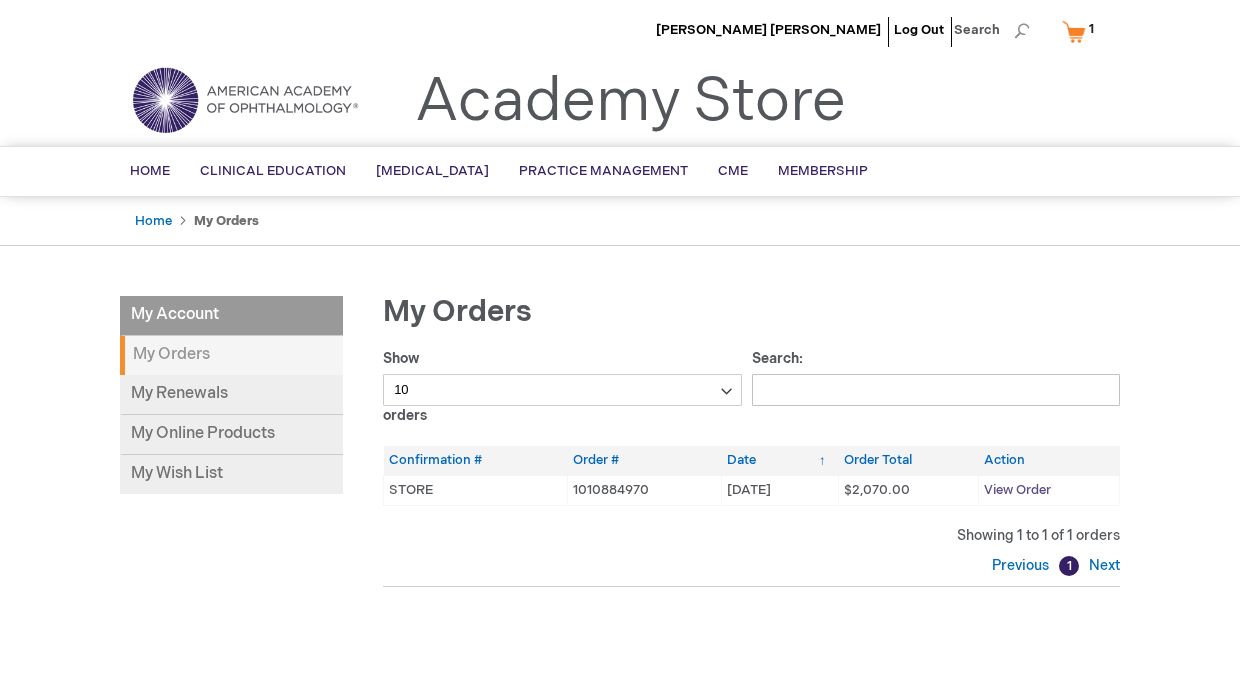click on "View Order" at bounding box center (1017, 490) 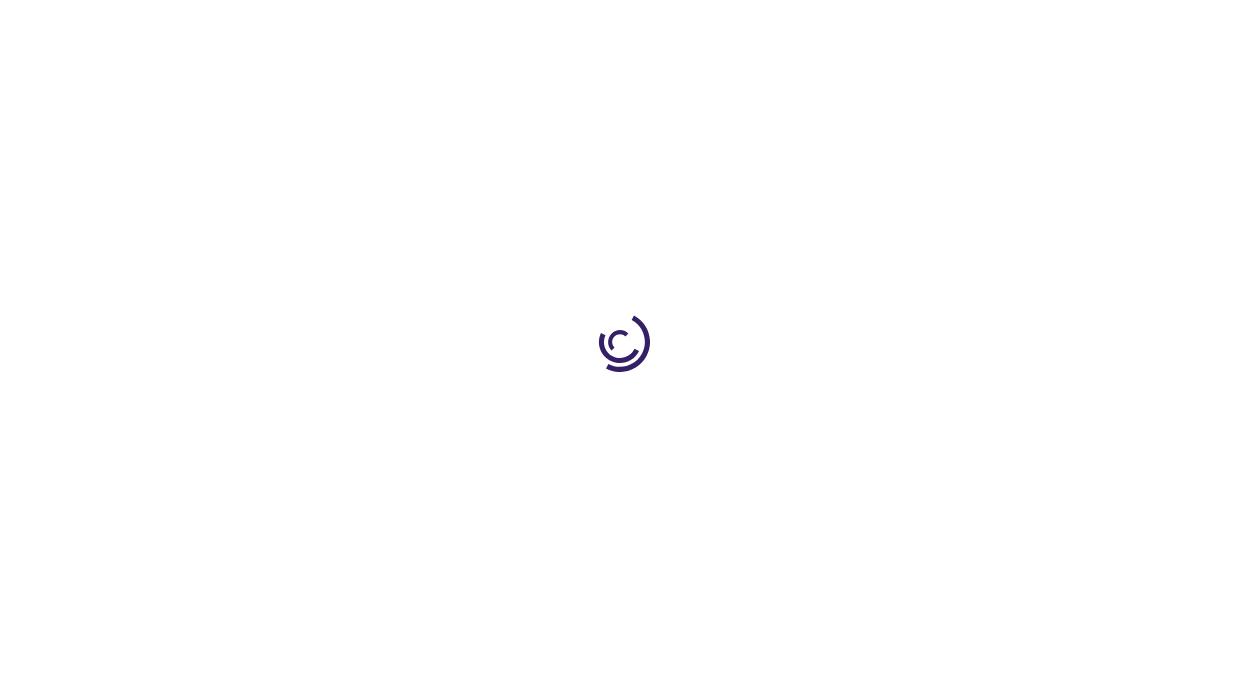scroll, scrollTop: 0, scrollLeft: 0, axis: both 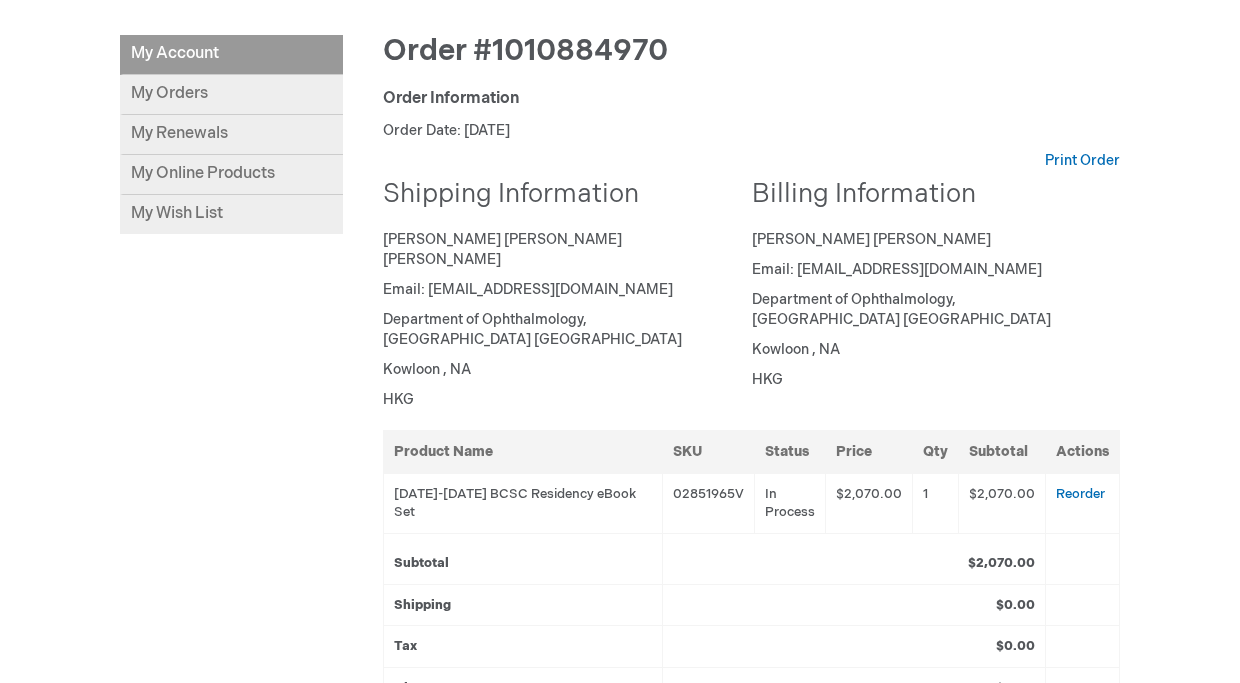 click on "[PERSON_NAME] [PERSON_NAME] [PERSON_NAME]
Email:
[EMAIL_ADDRESS][DOMAIN_NAME]
Department of Ophthalmology, [GEOGRAPHIC_DATA]        [GEOGRAPHIC_DATA]
Kowloon                        , NA
HKG" at bounding box center (560, 320) 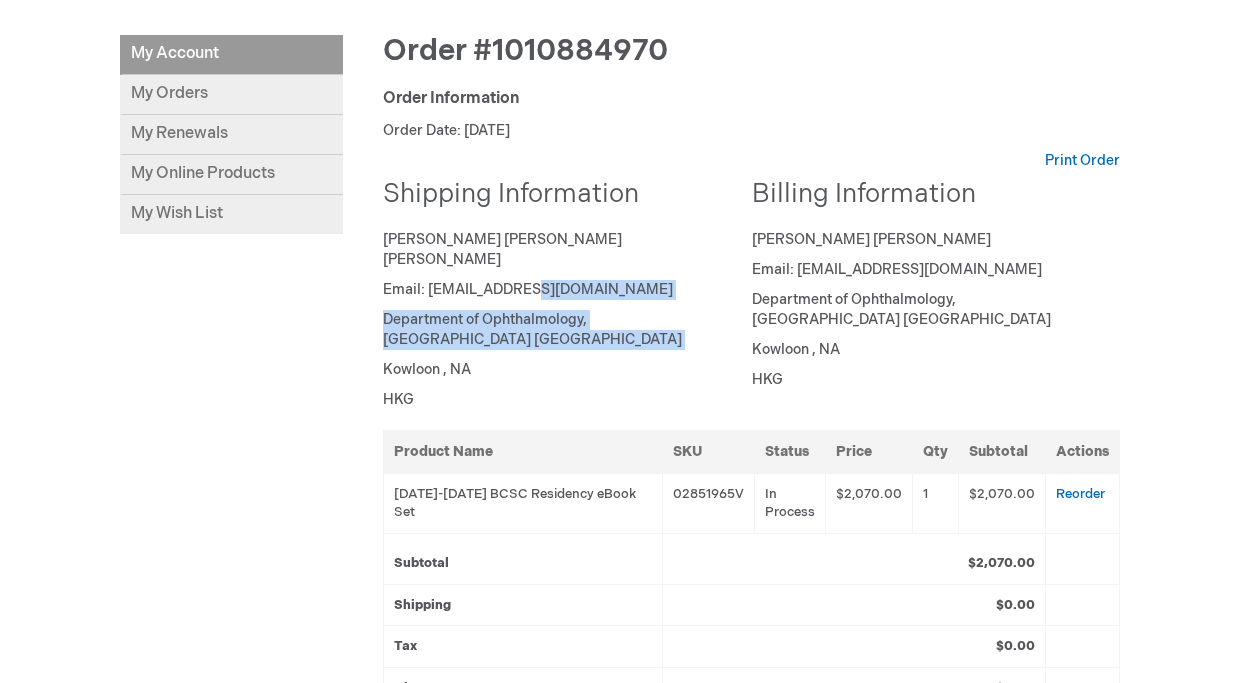 drag, startPoint x: 457, startPoint y: 274, endPoint x: 576, endPoint y: 334, distance: 133.2704 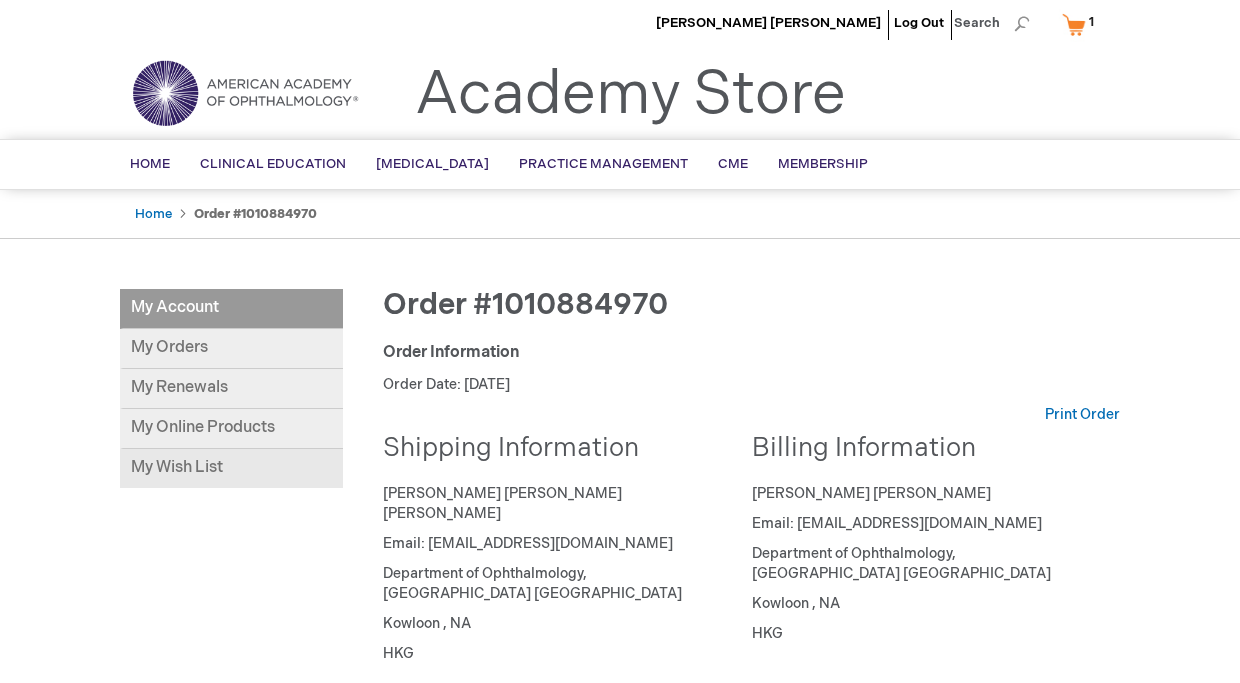 scroll, scrollTop: 0, scrollLeft: 0, axis: both 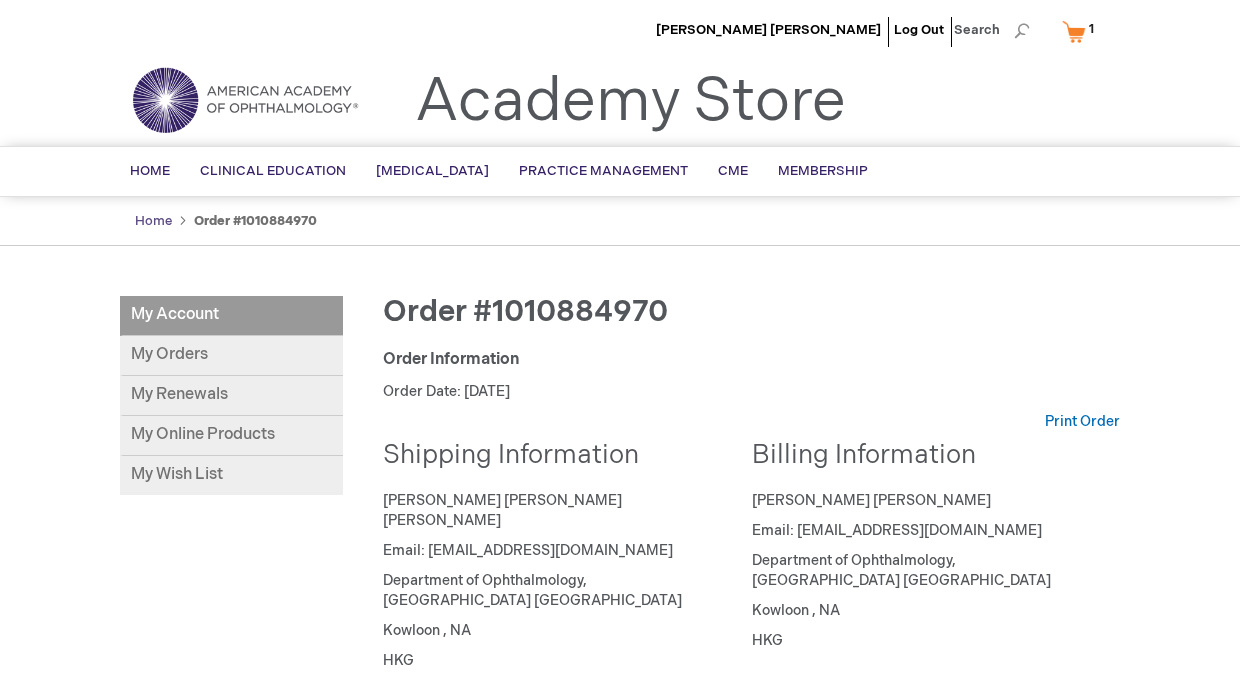 click on "Home" at bounding box center [153, 221] 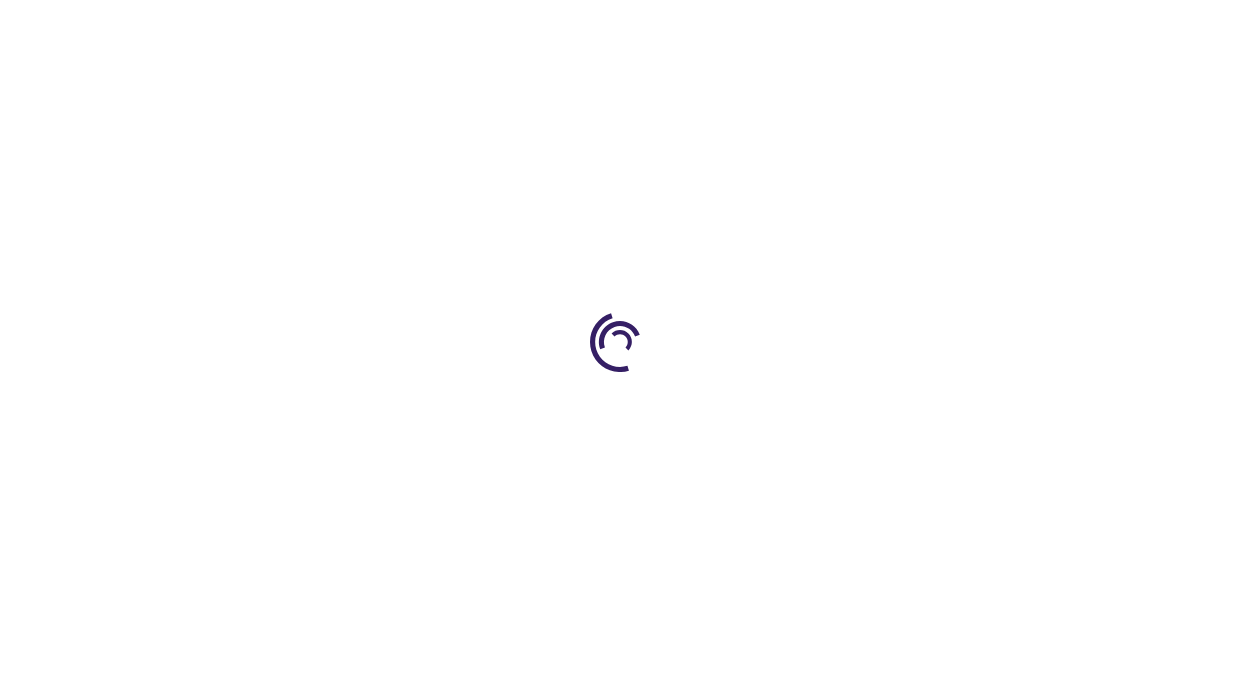 scroll, scrollTop: 0, scrollLeft: 0, axis: both 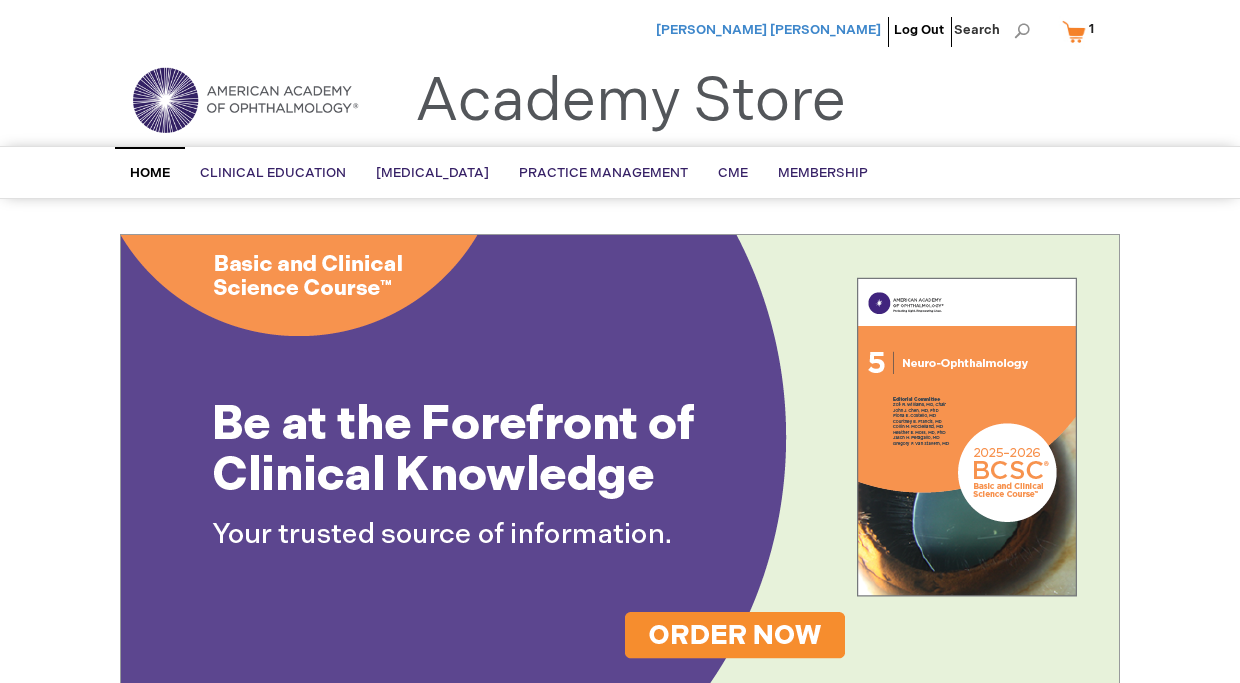 click on "[PERSON_NAME] [PERSON_NAME]" at bounding box center [768, 30] 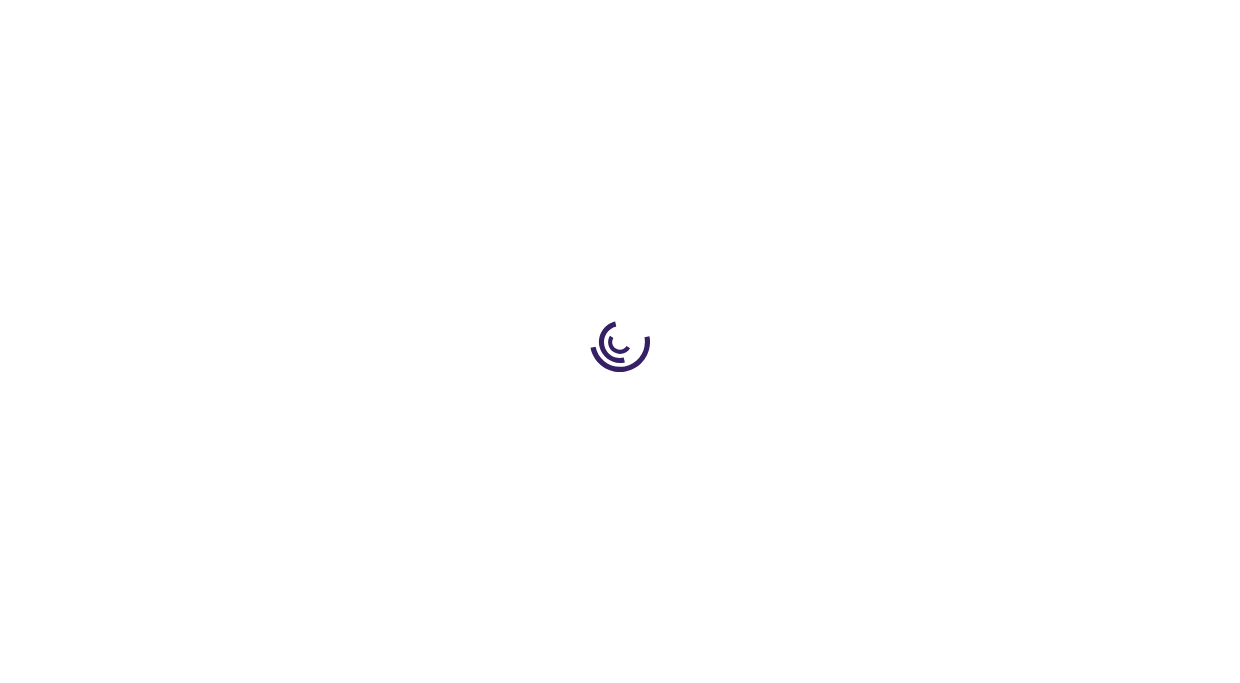 scroll, scrollTop: 0, scrollLeft: 0, axis: both 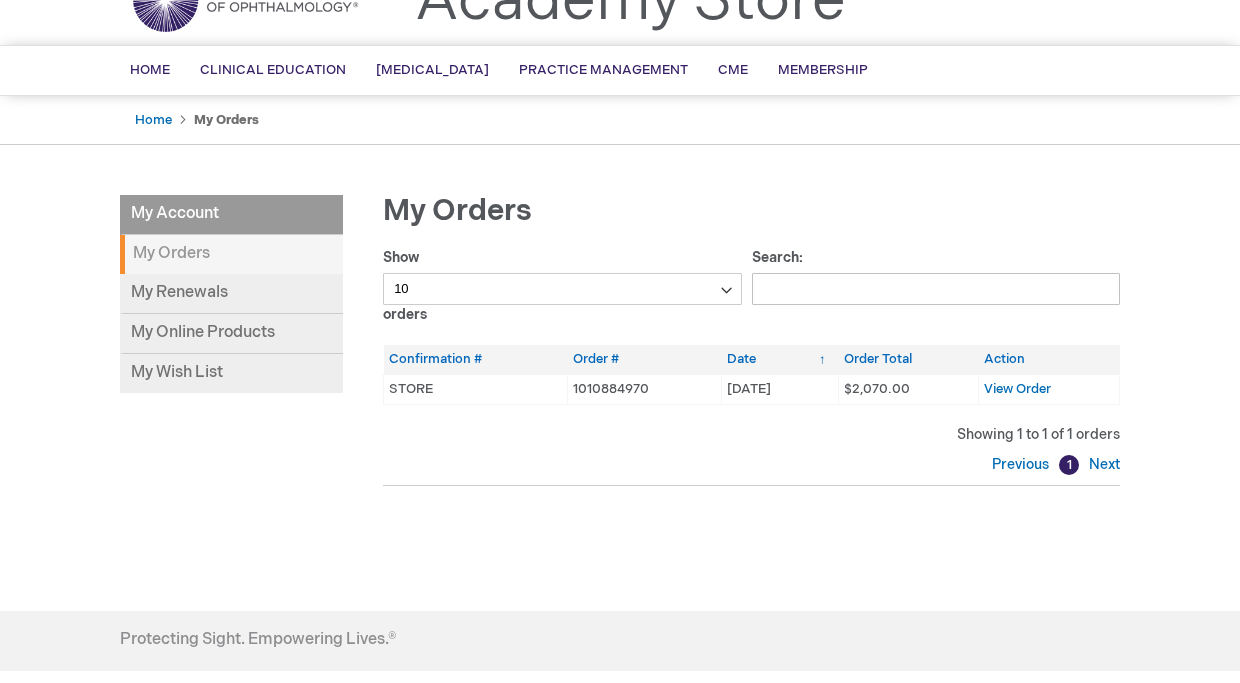 click on "My Account" at bounding box center (231, 215) 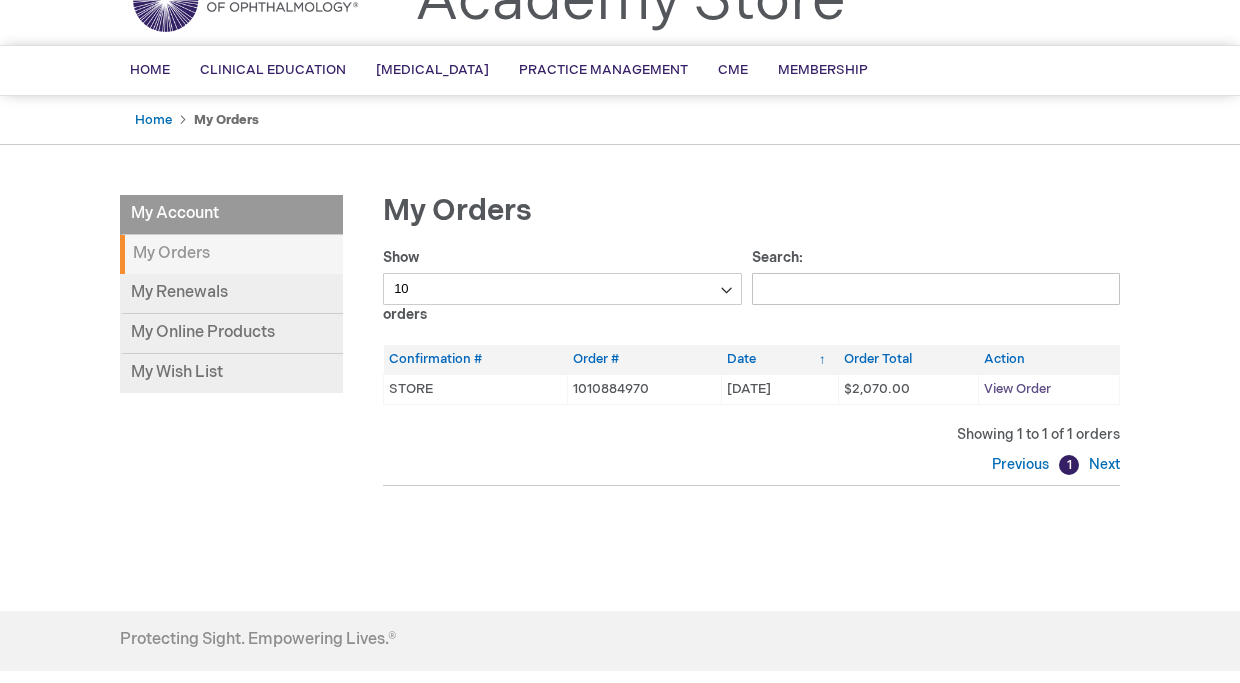 click on "View Order" at bounding box center (1017, 389) 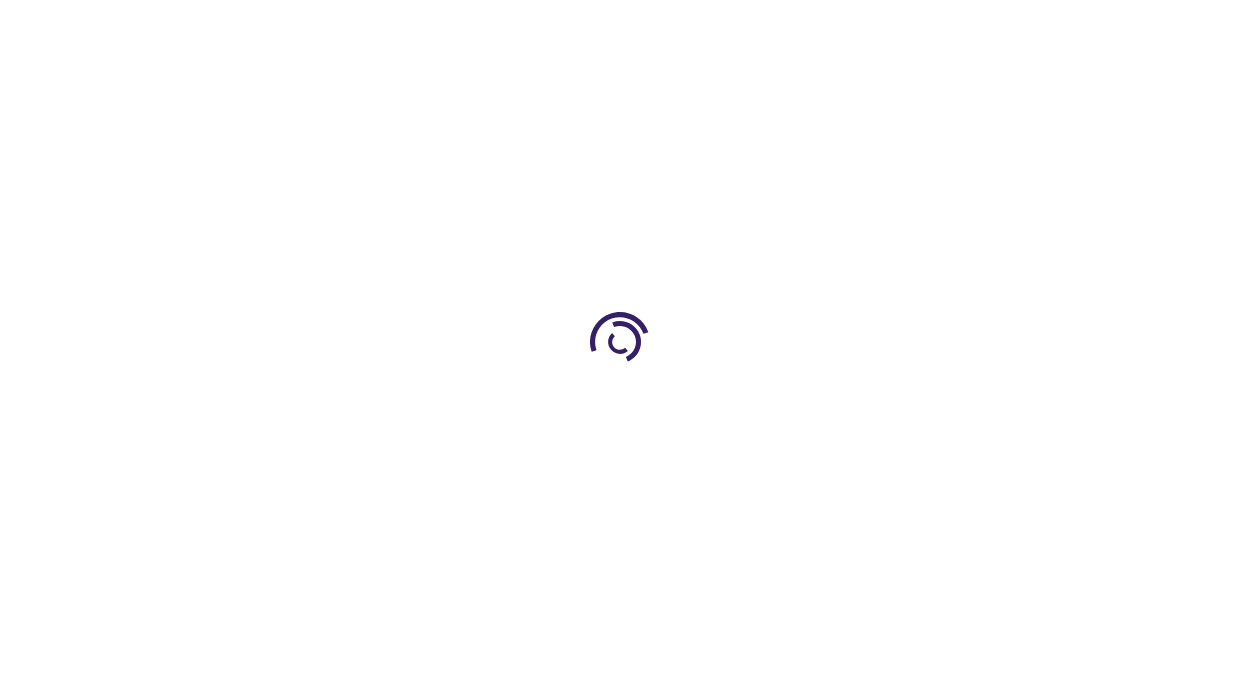 scroll, scrollTop: 0, scrollLeft: 0, axis: both 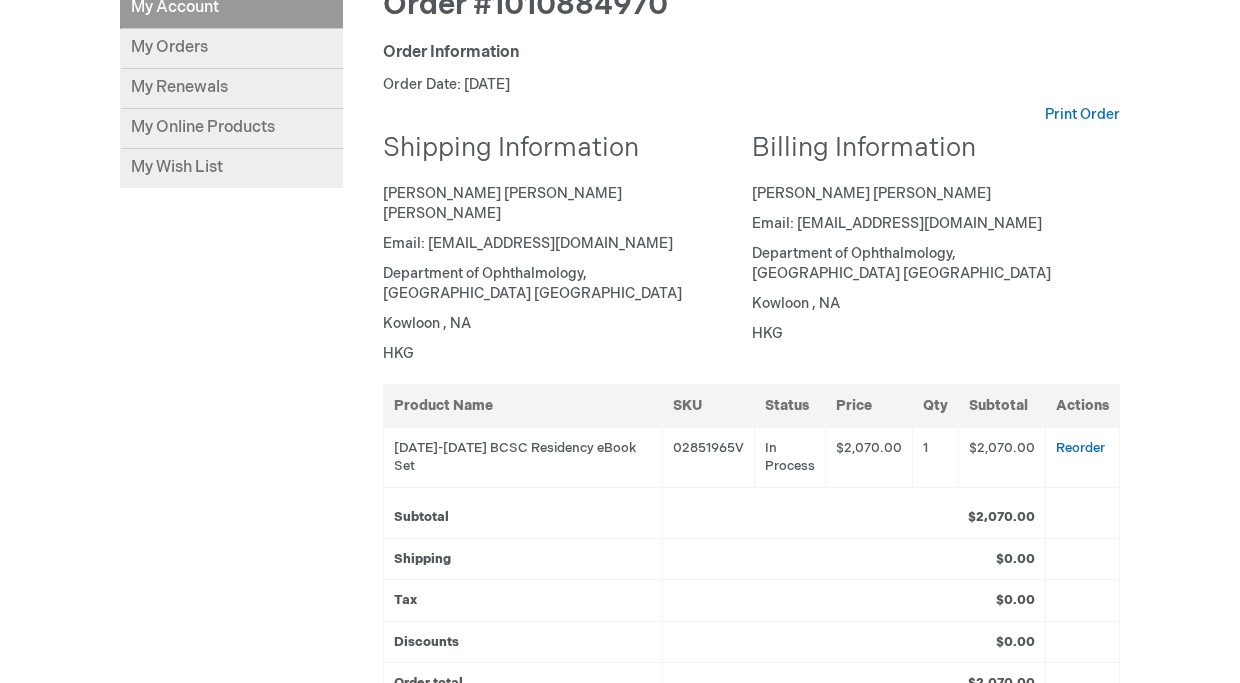 drag, startPoint x: 852, startPoint y: 304, endPoint x: 594, endPoint y: 276, distance: 259.51492 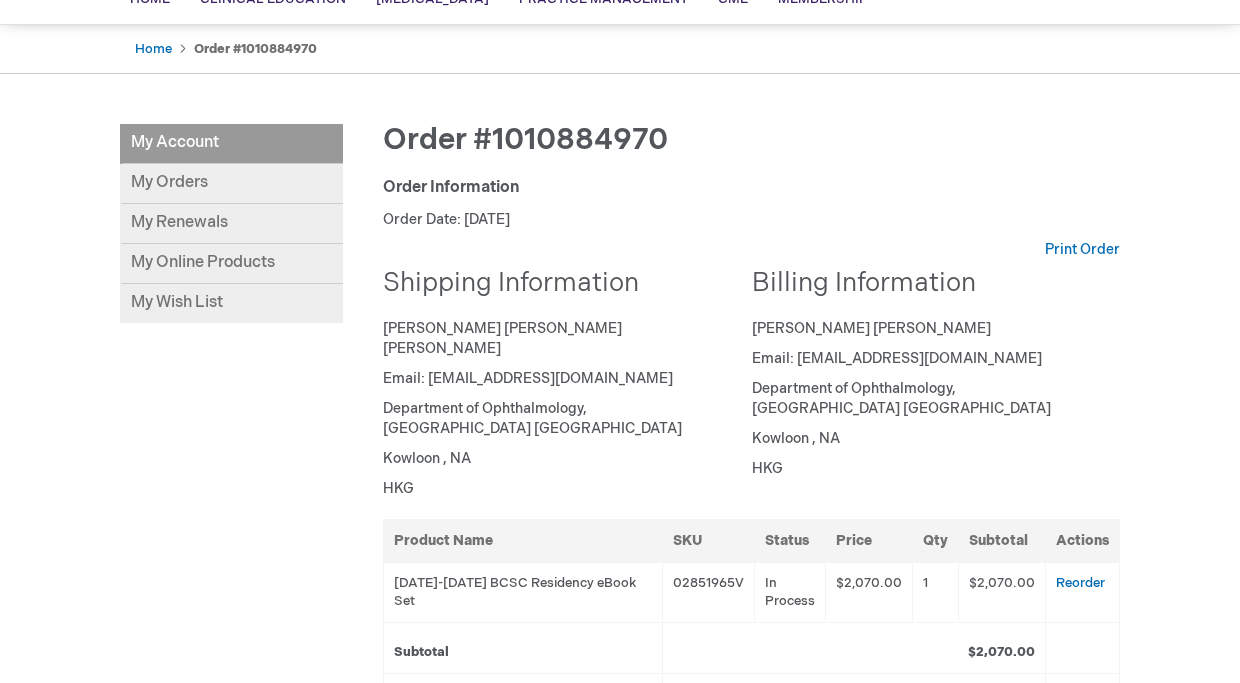scroll, scrollTop: 159, scrollLeft: 0, axis: vertical 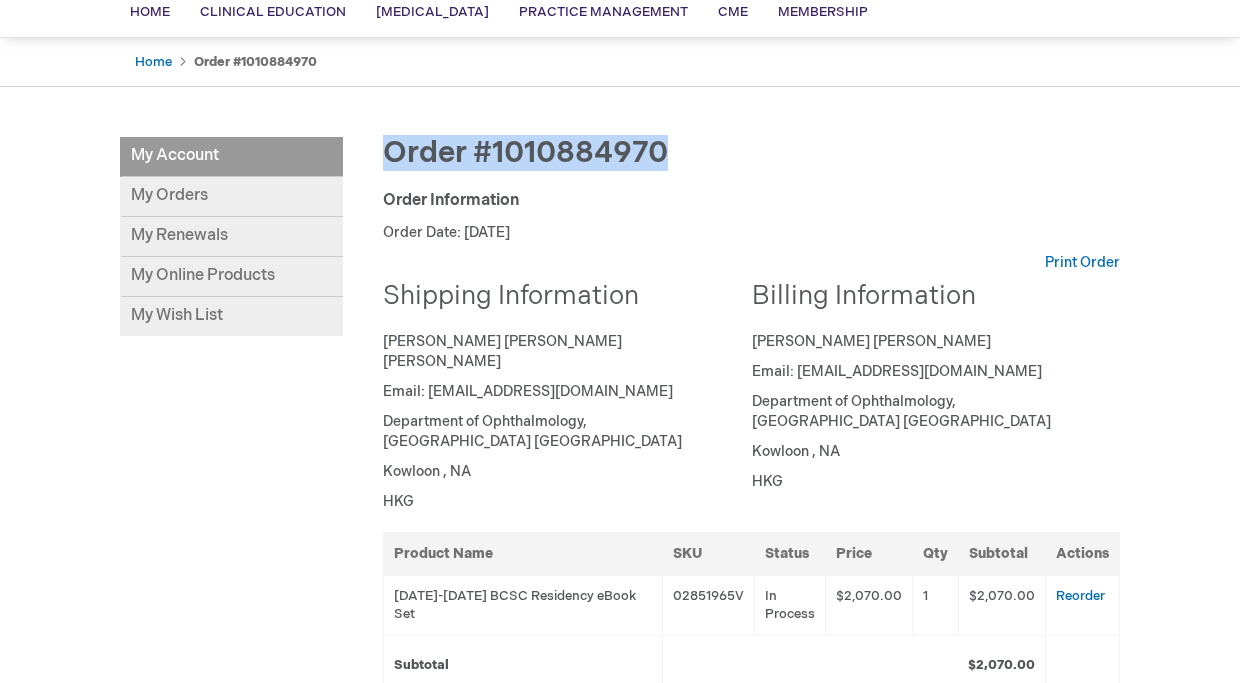 drag, startPoint x: 377, startPoint y: 150, endPoint x: 977, endPoint y: 152, distance: 600.00336 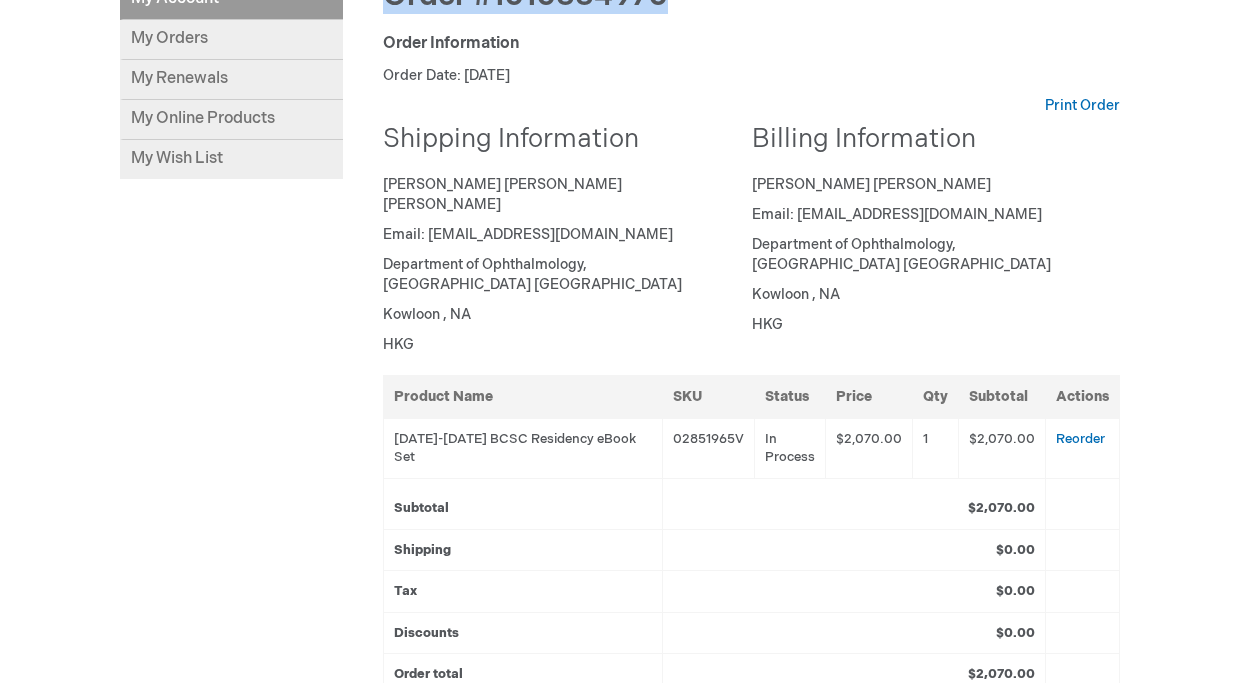 scroll, scrollTop: 317, scrollLeft: 0, axis: vertical 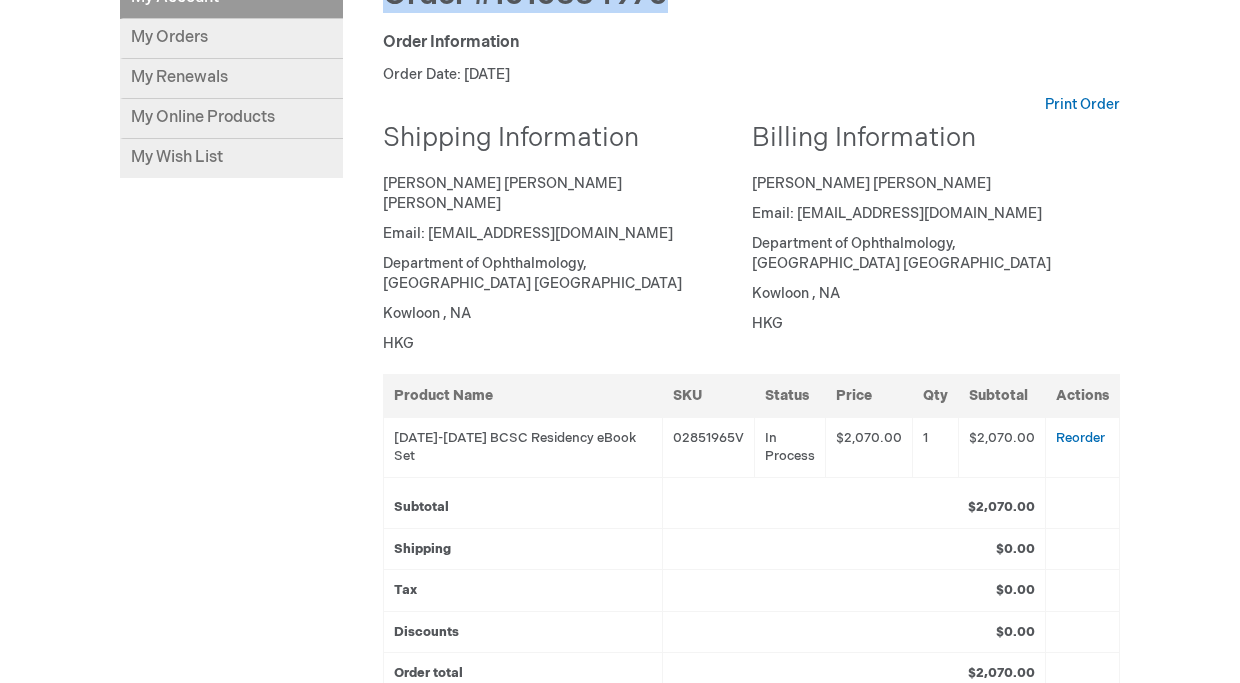 copy on "Order #1010884970" 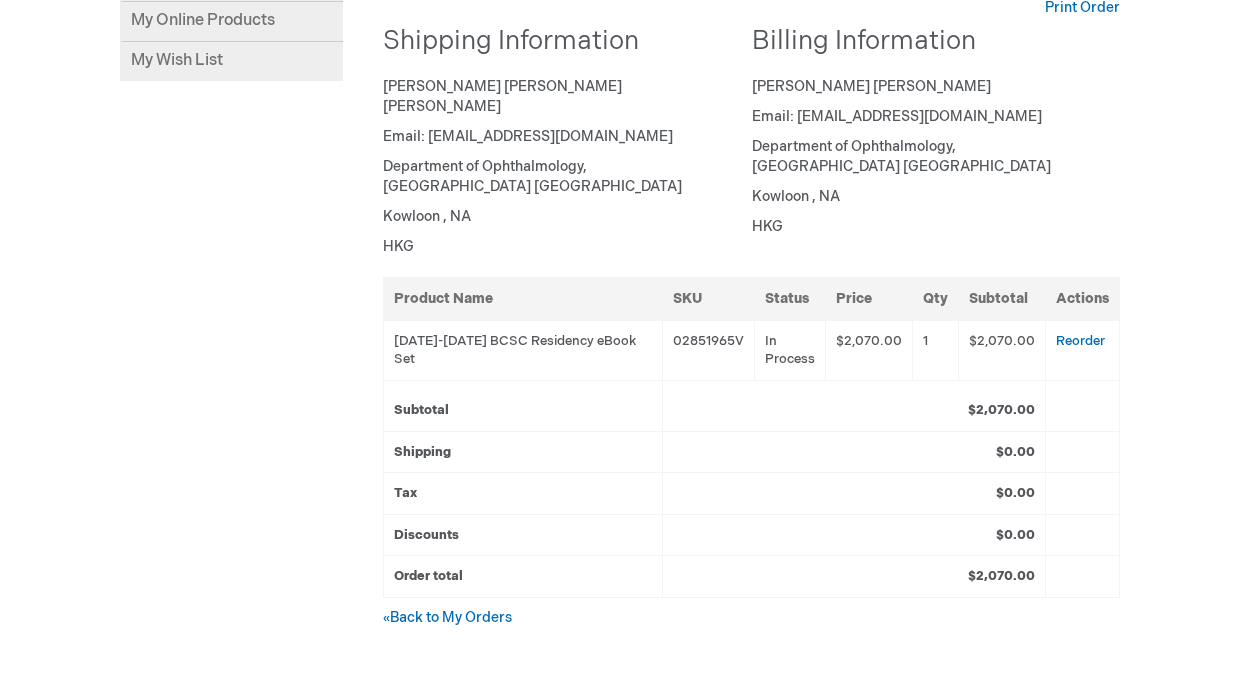 scroll, scrollTop: 413, scrollLeft: 0, axis: vertical 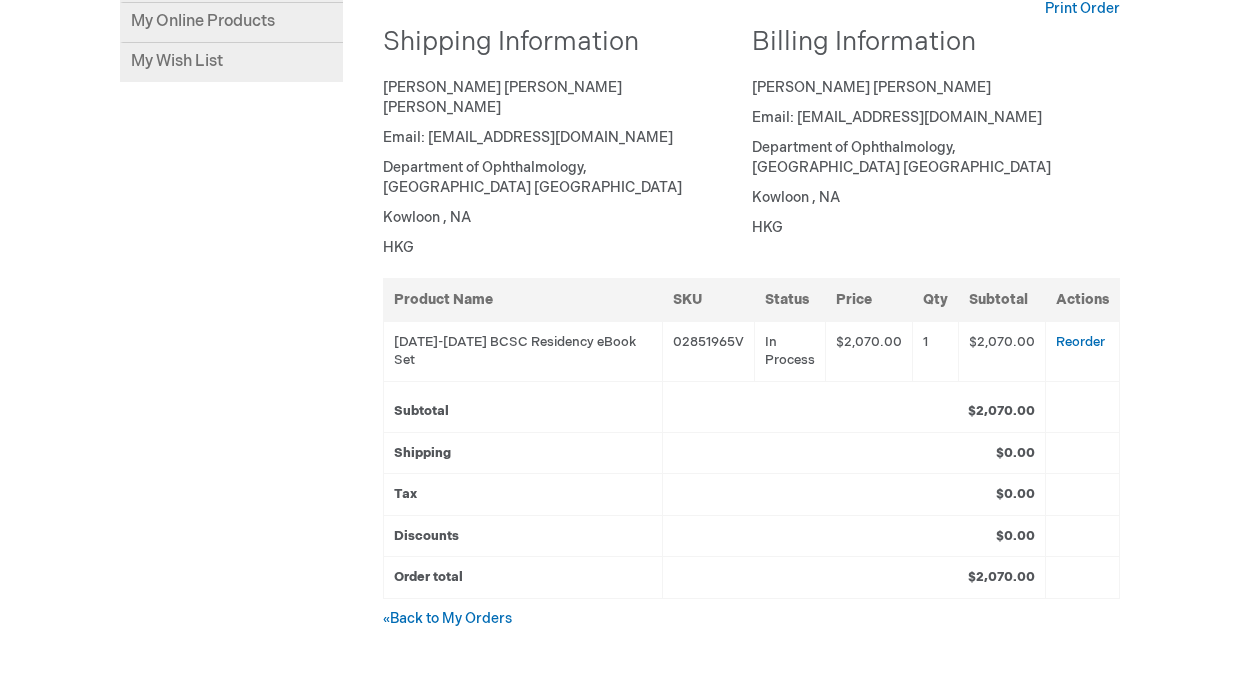 click on "$0.00" at bounding box center (854, 536) 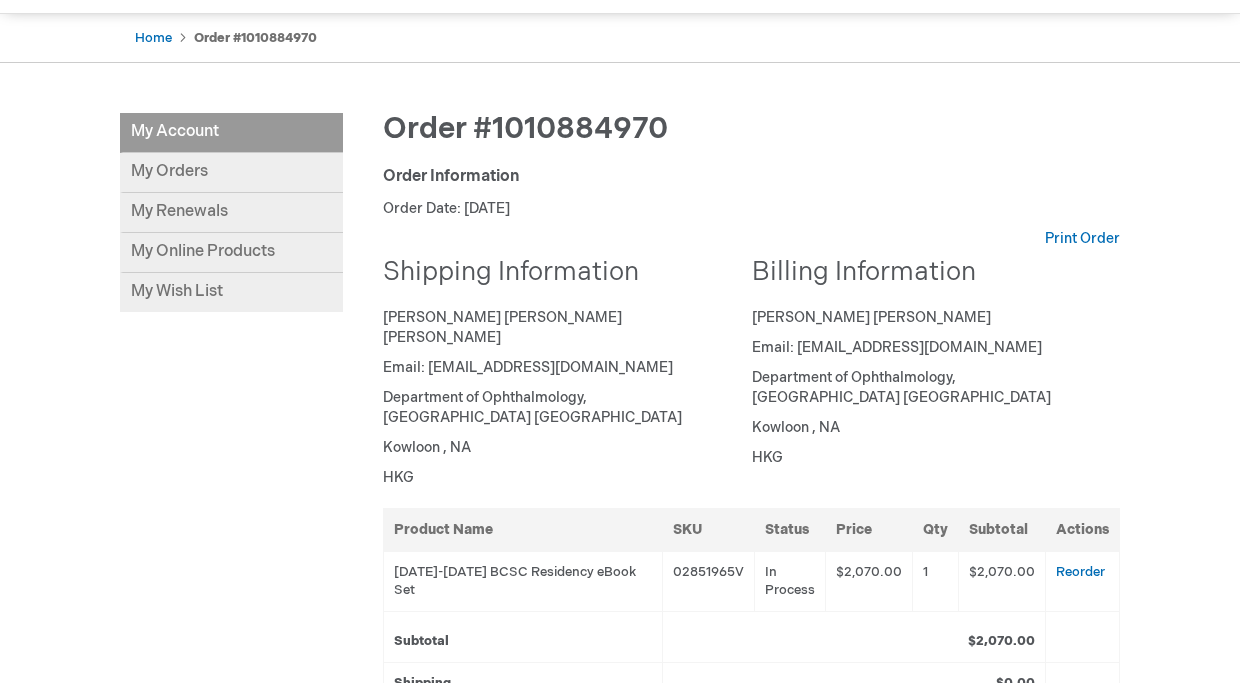 scroll, scrollTop: 181, scrollLeft: 0, axis: vertical 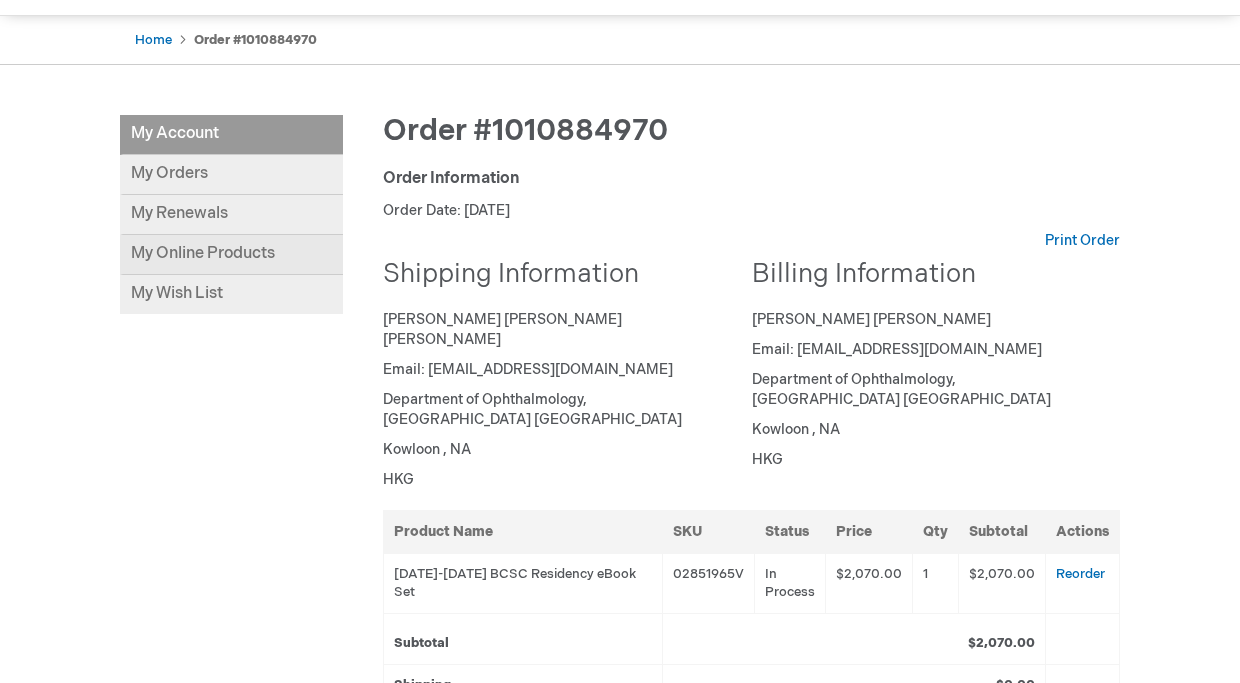 click on "My Online Products" at bounding box center [231, 255] 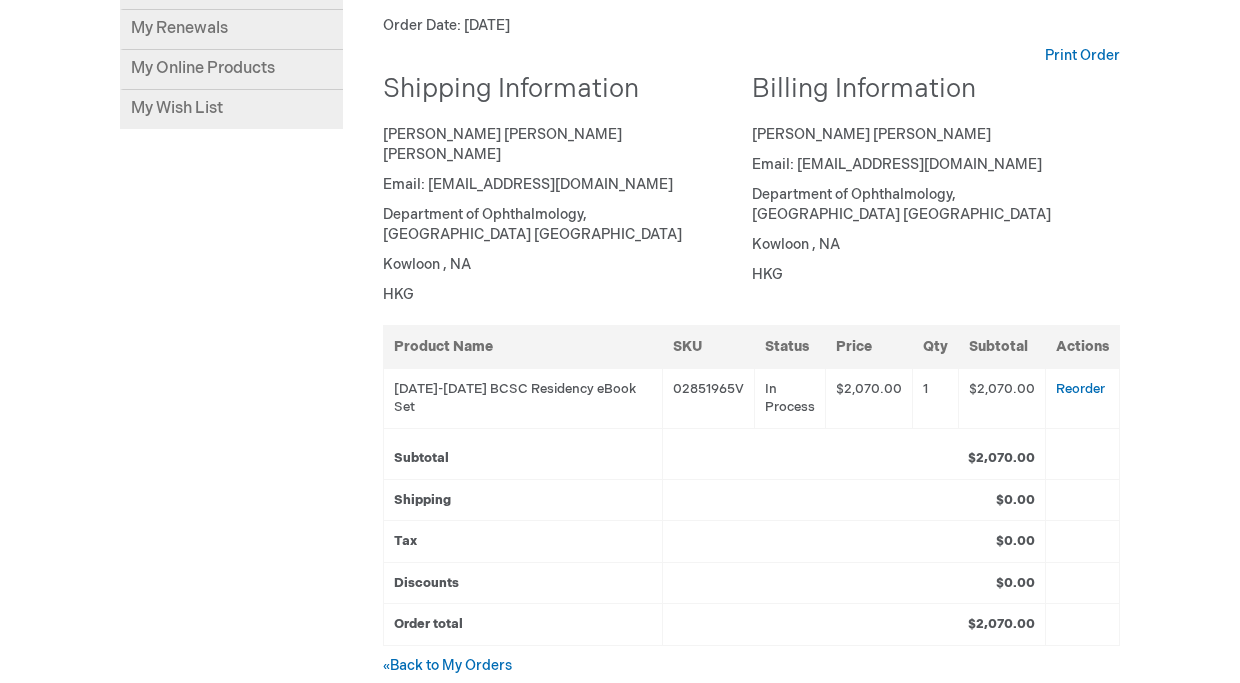 scroll, scrollTop: 367, scrollLeft: 0, axis: vertical 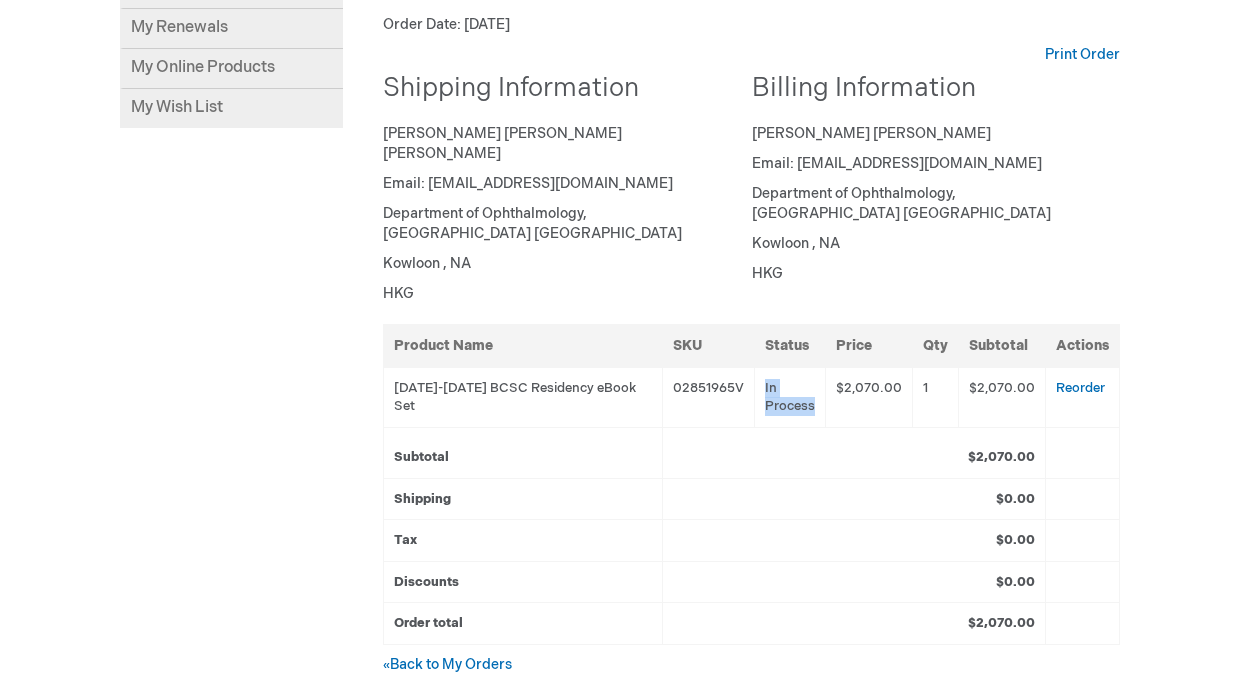 drag, startPoint x: 815, startPoint y: 388, endPoint x: 744, endPoint y: 359, distance: 76.6942 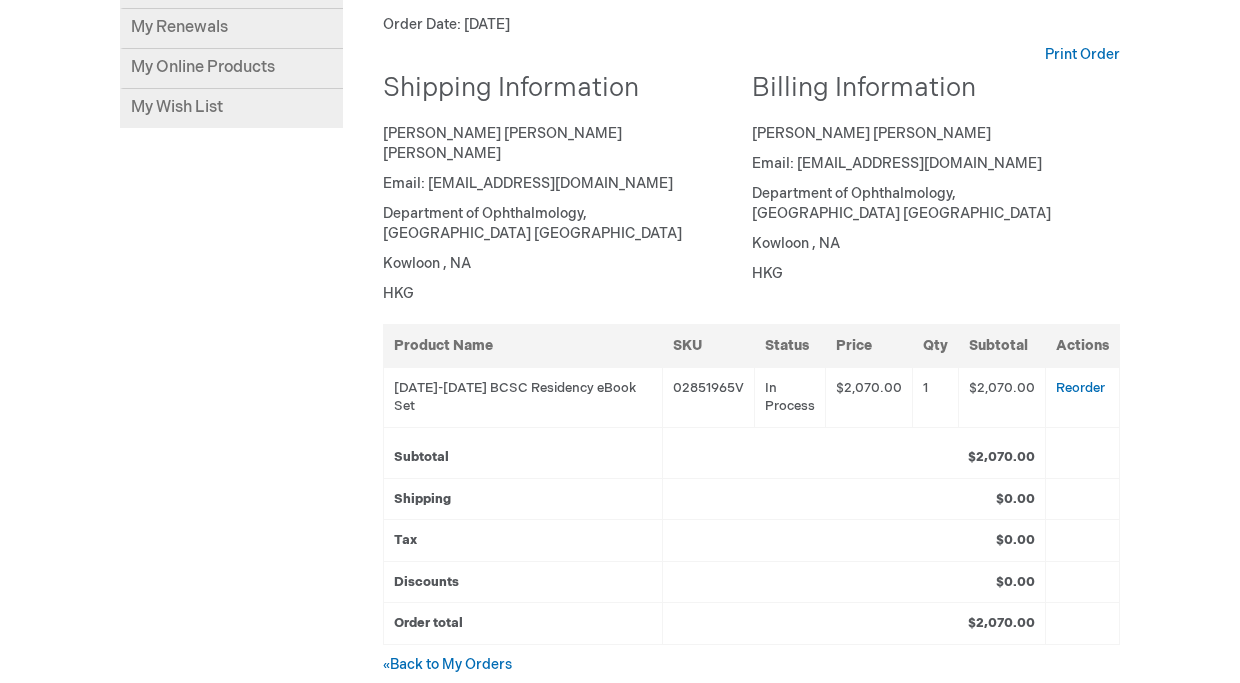 scroll, scrollTop: 556, scrollLeft: 0, axis: vertical 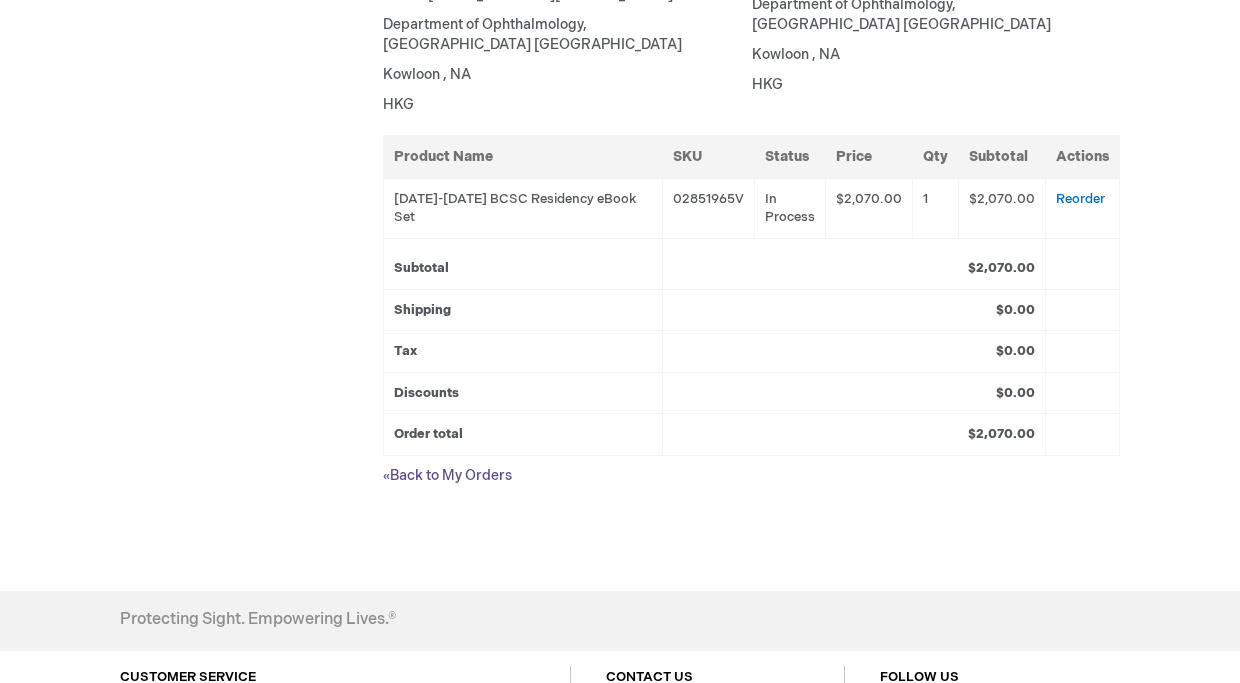 click on "«  Back to My Orders" at bounding box center (447, 475) 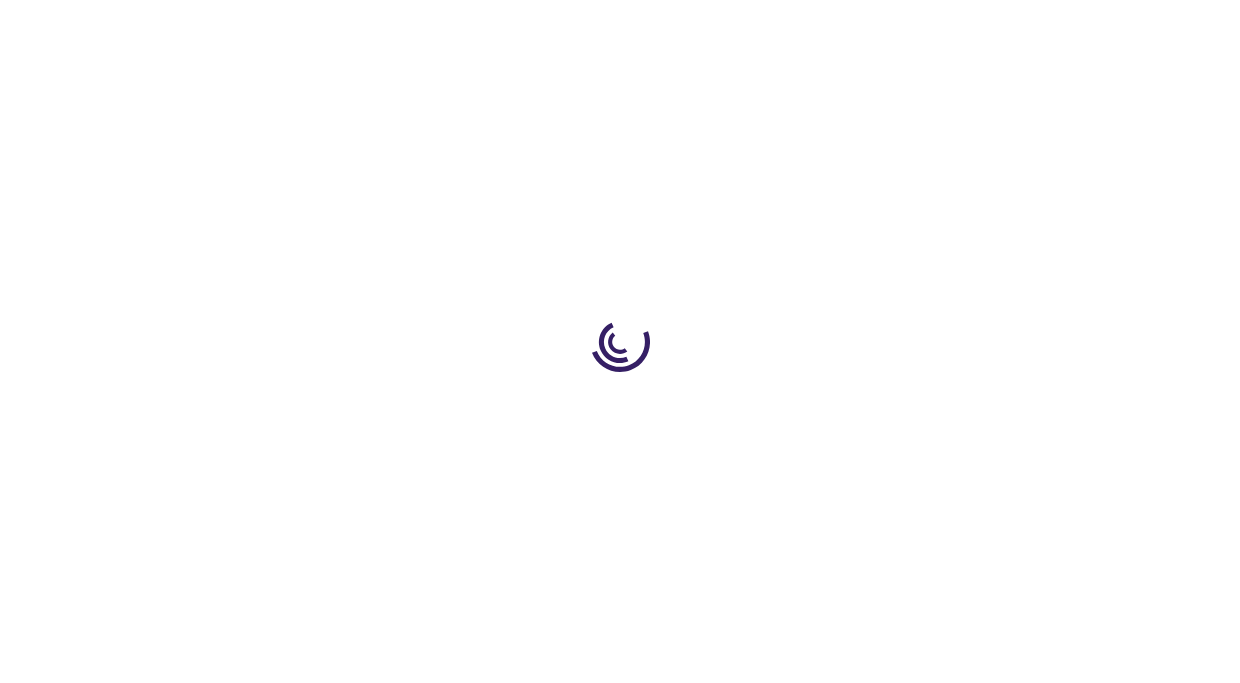 scroll, scrollTop: 0, scrollLeft: 0, axis: both 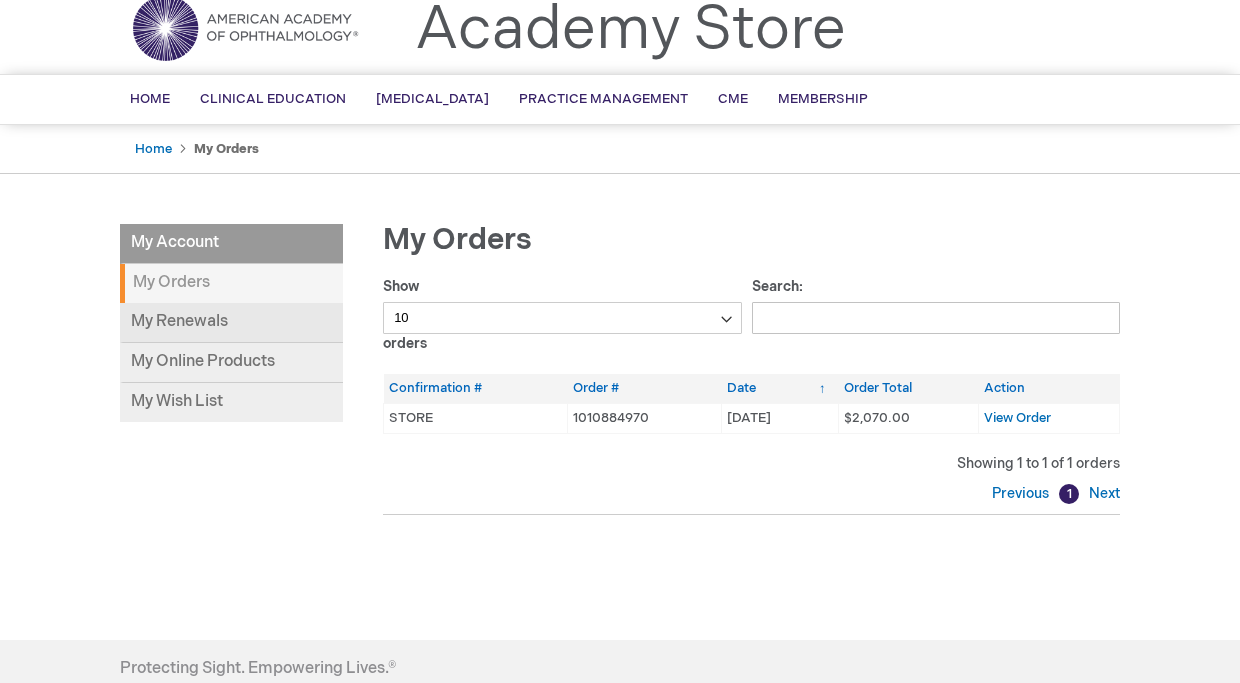 click on "My Renewals" at bounding box center (231, 323) 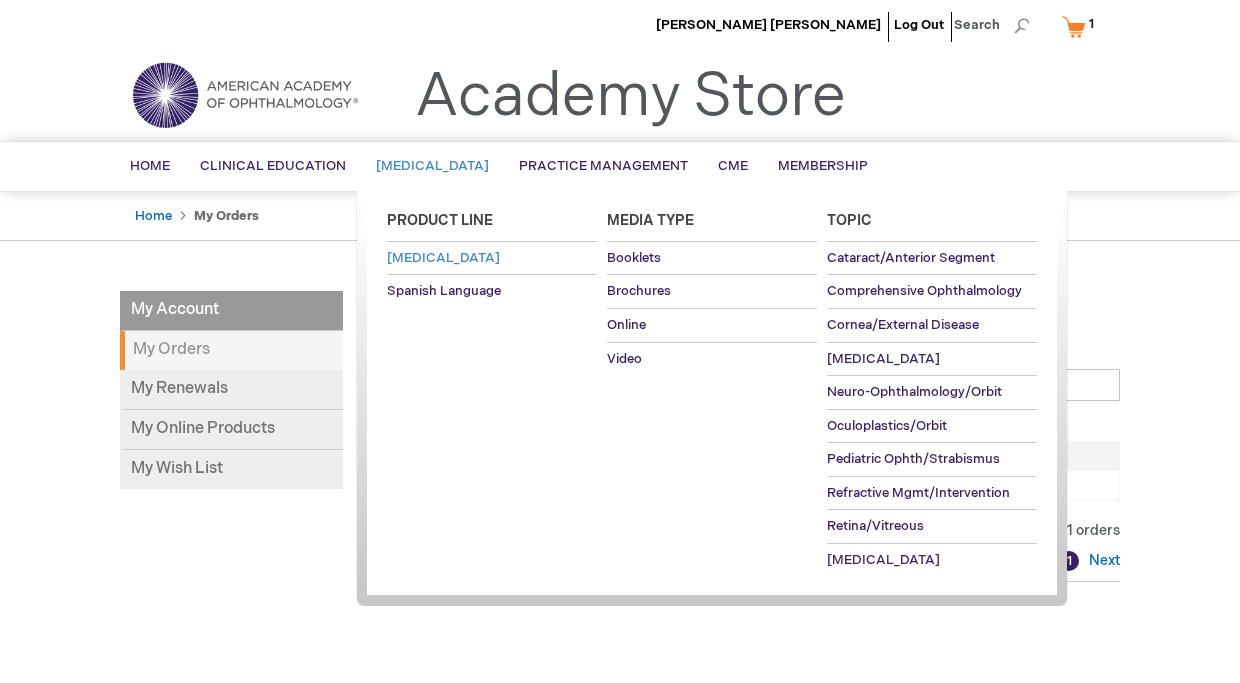 scroll, scrollTop: 0, scrollLeft: 0, axis: both 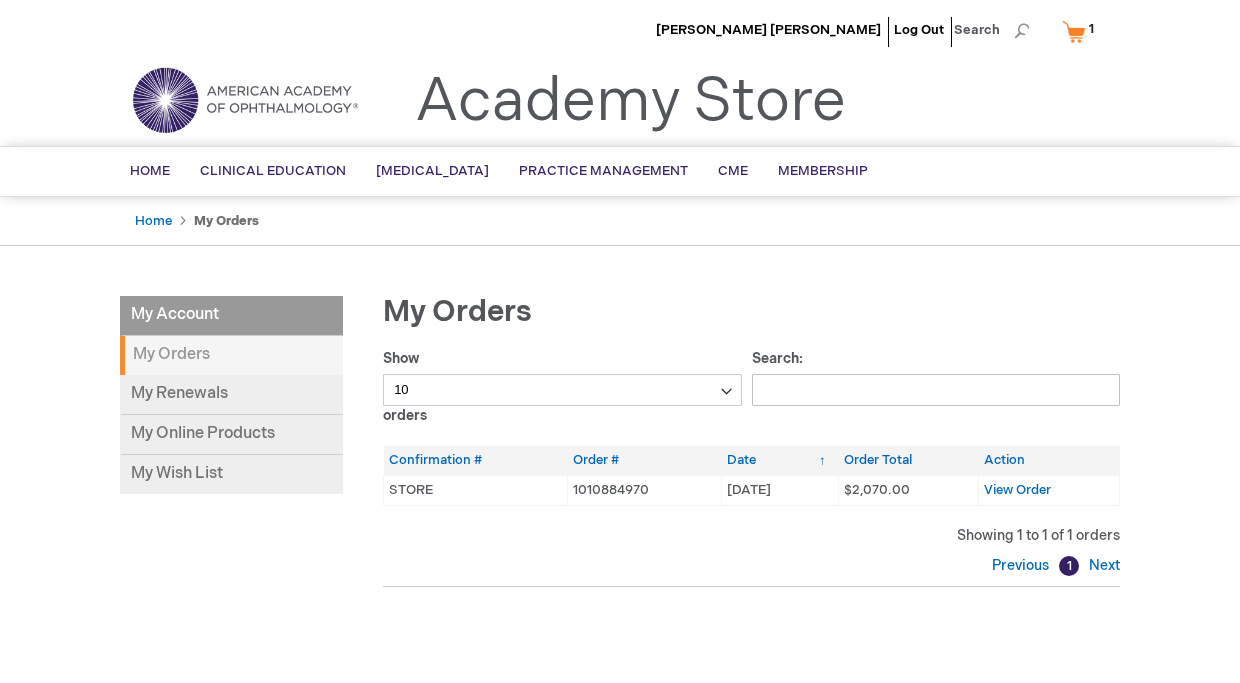 click on "[PERSON_NAME] [PERSON_NAME]
Log Out
Search
My Cart
1
1
items
CLOSE RECENTLY ADDED ITEM(S)
Close
Recently added item(s)
[DATE]-[DATE] Basic and Clinical Science Course, Residency eBook Set
Price" at bounding box center (620, 514) 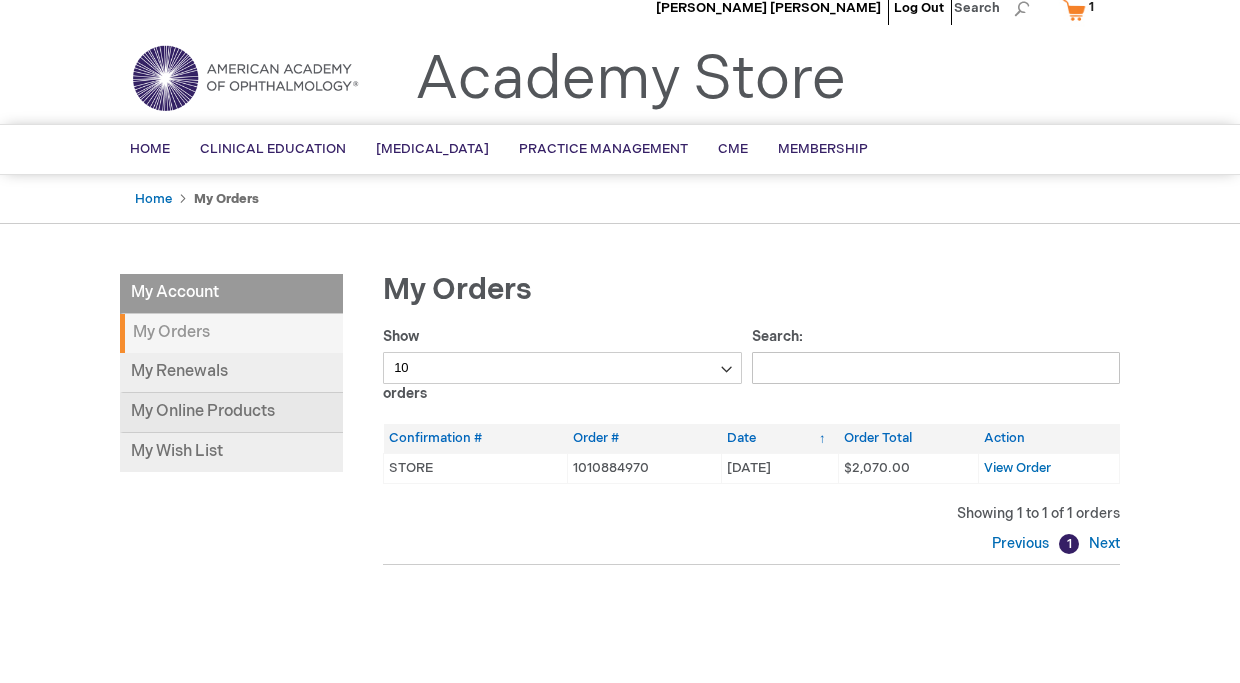 click on "My Online Products" at bounding box center [231, 413] 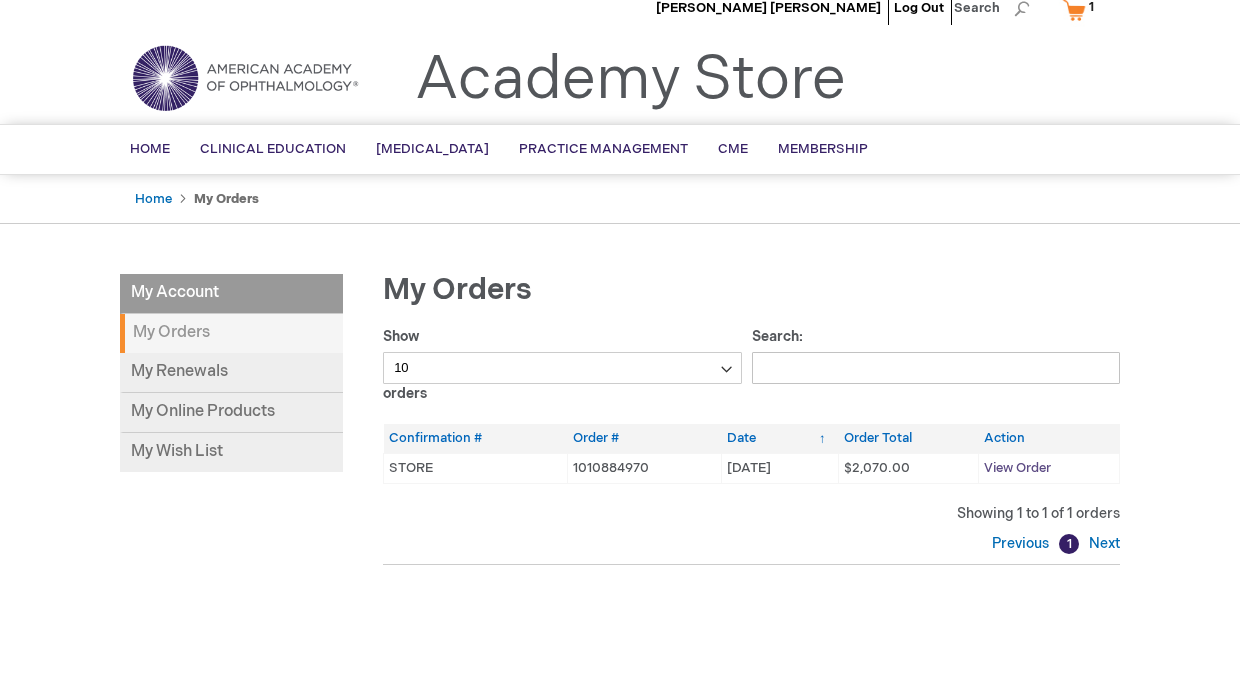 click on "View Order" at bounding box center (1017, 468) 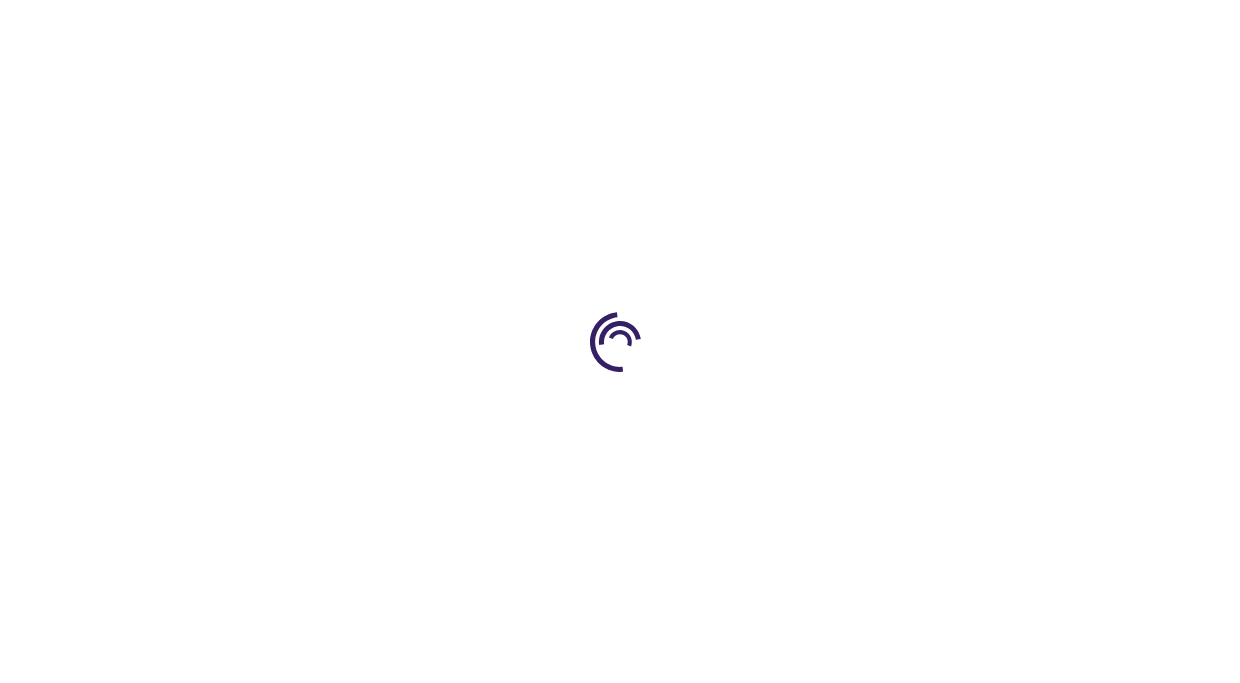 scroll, scrollTop: 0, scrollLeft: 0, axis: both 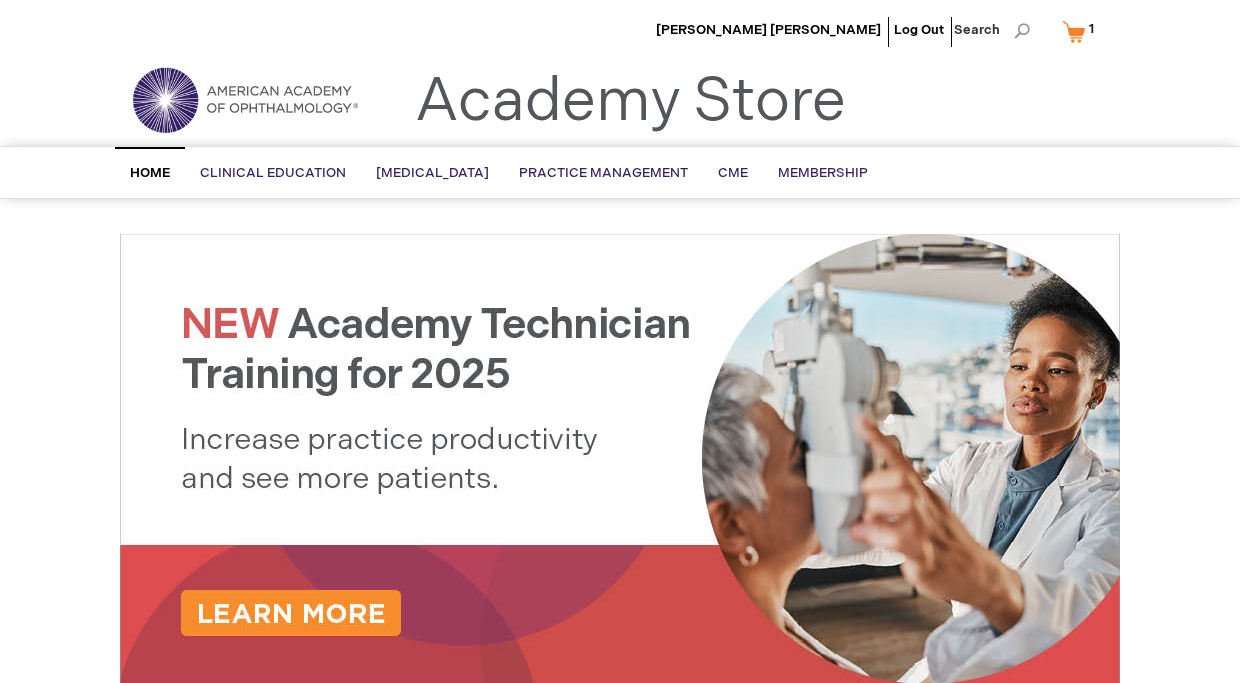 click on "My Cart
1
1
items" at bounding box center [1082, 31] 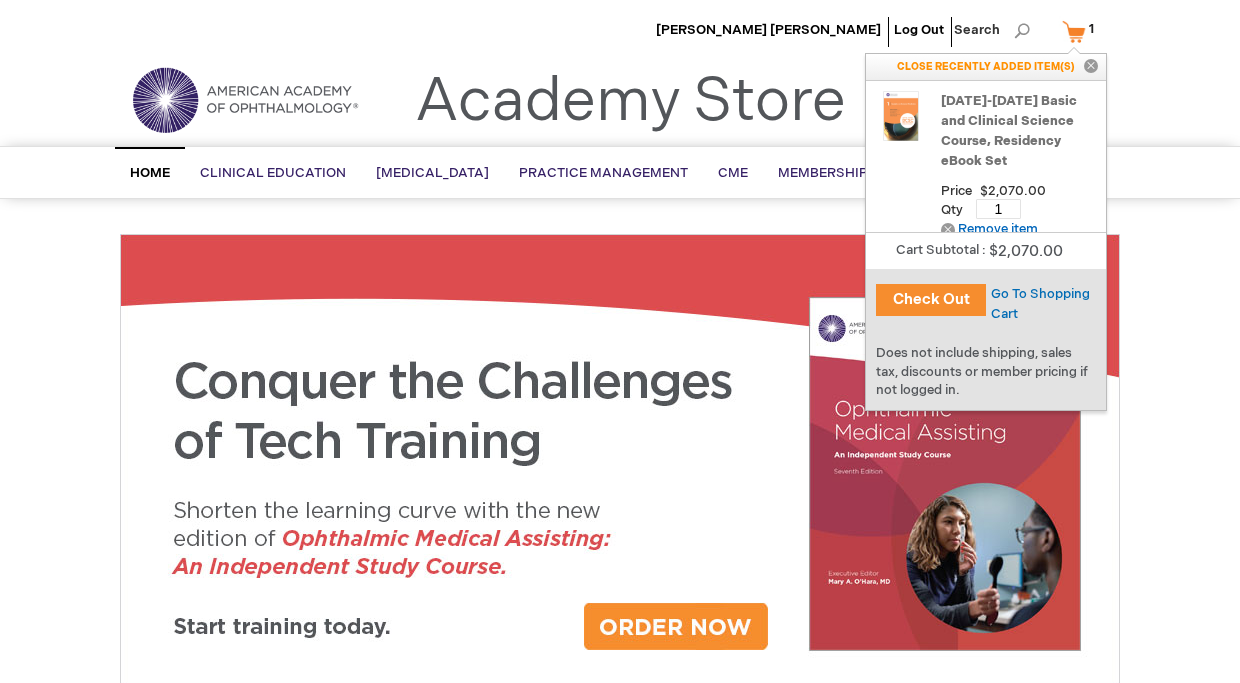 click on "Academy Store | American Academy of Ophthalmology
Previous
Next 1 2 3
Featured Products
Fundamentals of Ophthalmic Coding Course (Virtual)" at bounding box center [620, 630] 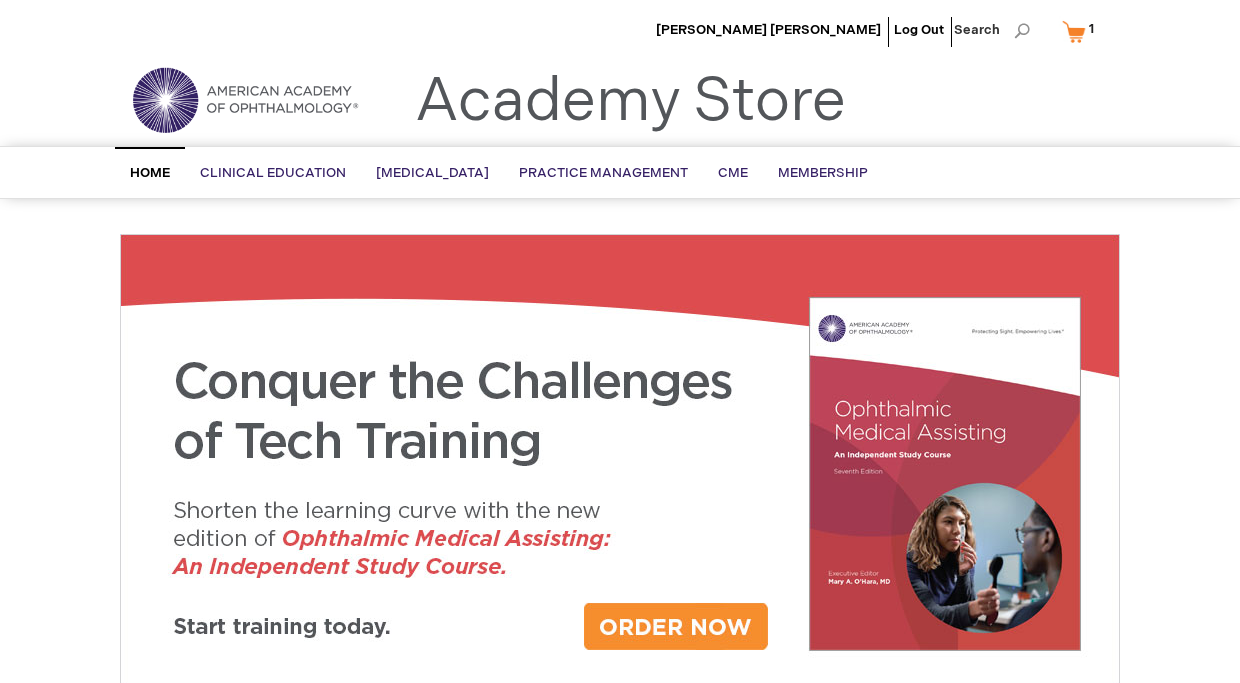 click on "Academy Store | American Academy of Ophthalmology
Previous
Next 1 2 3
Featured Products
Fundamentals of Ophthalmic Coding Course (Virtual)" at bounding box center [620, 630] 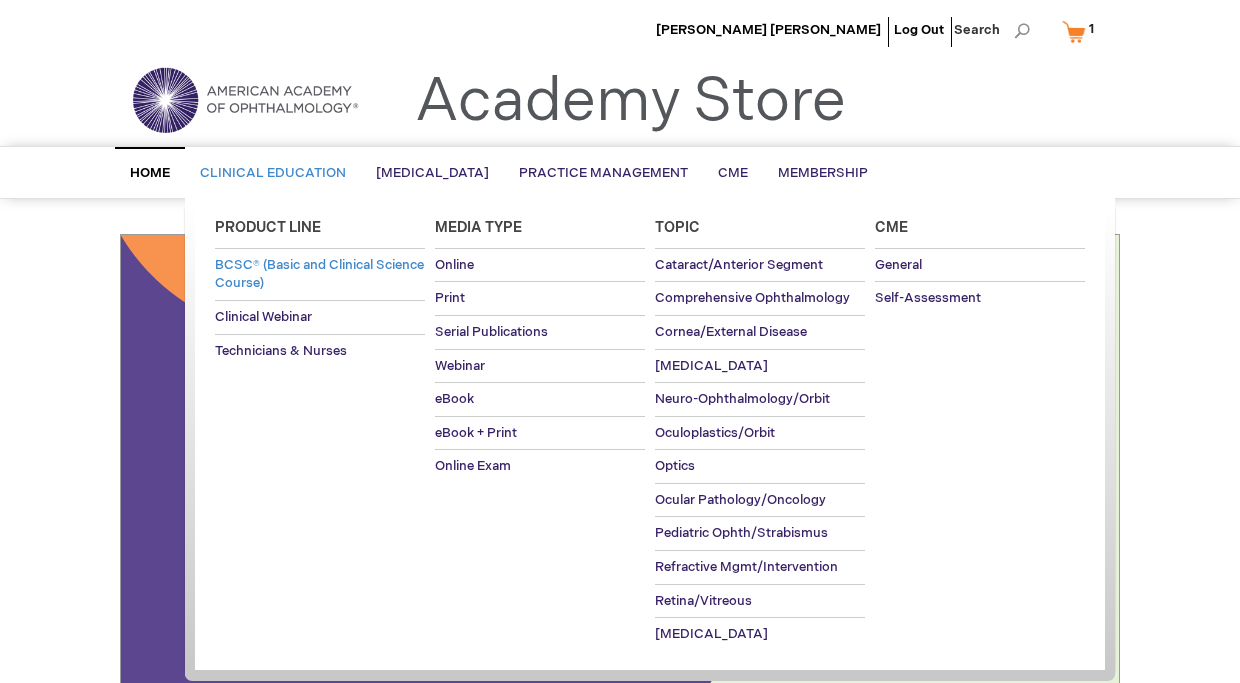 click on "BCSC® (Basic and Clinical Science Course)" at bounding box center (319, 274) 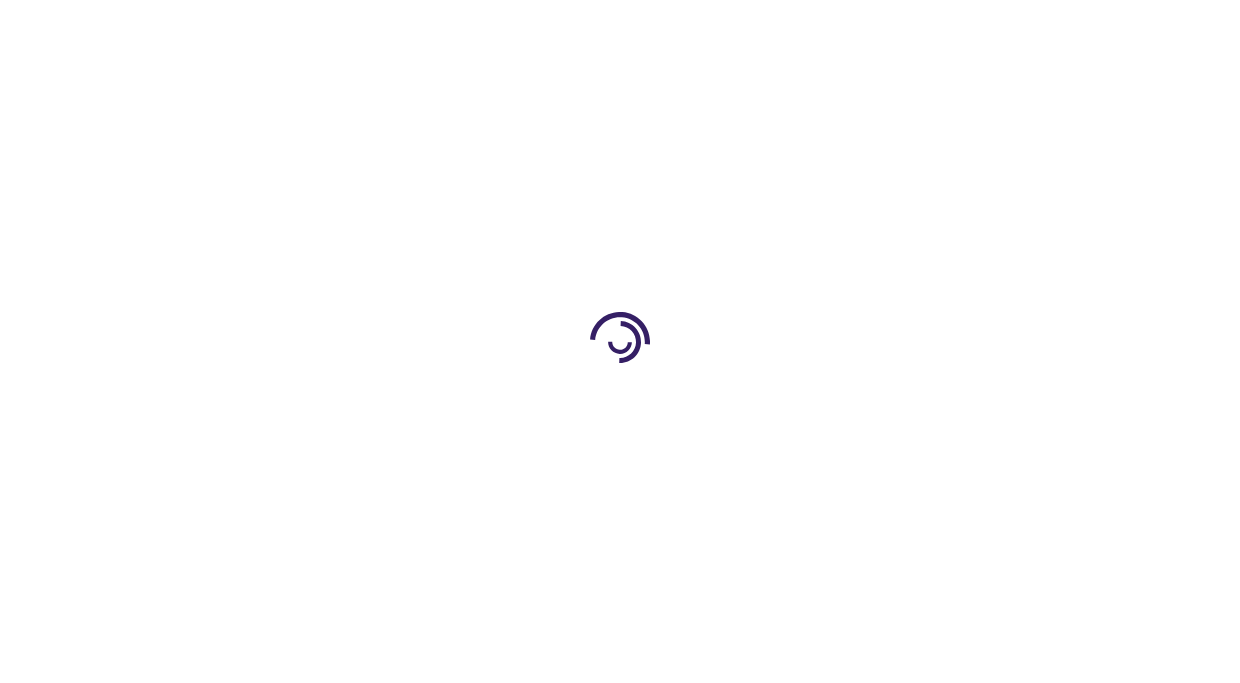 scroll, scrollTop: 0, scrollLeft: 0, axis: both 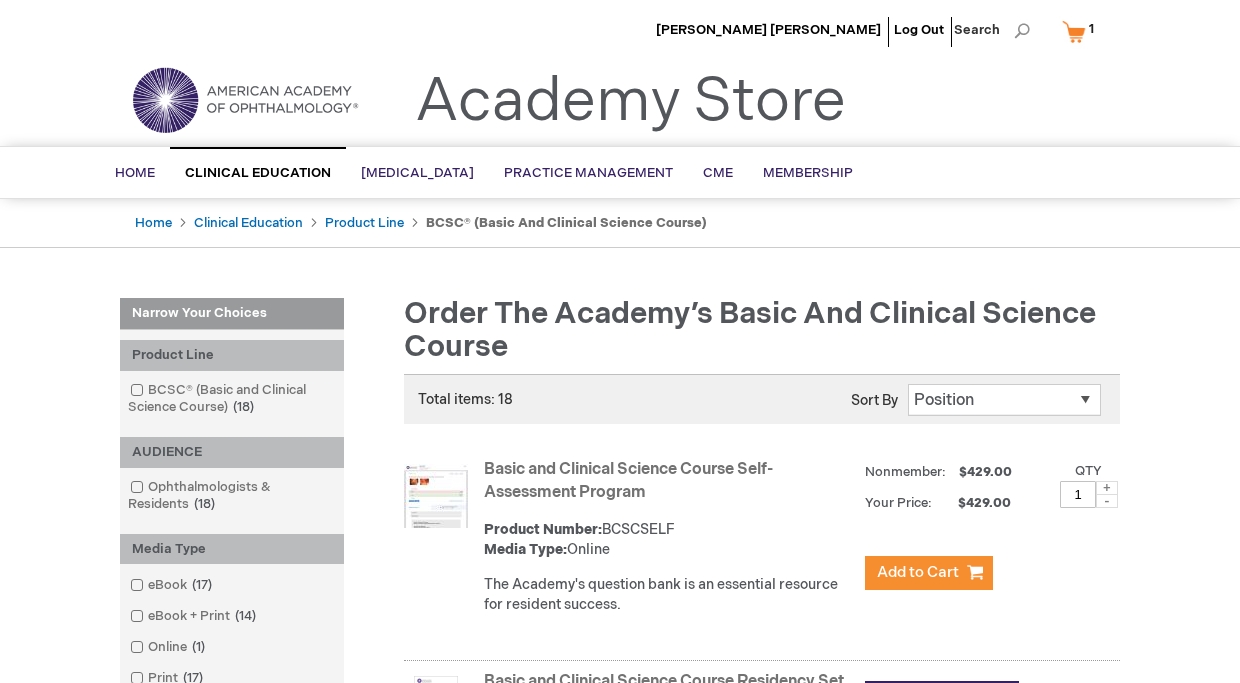 click on "1" at bounding box center (1091, 29) 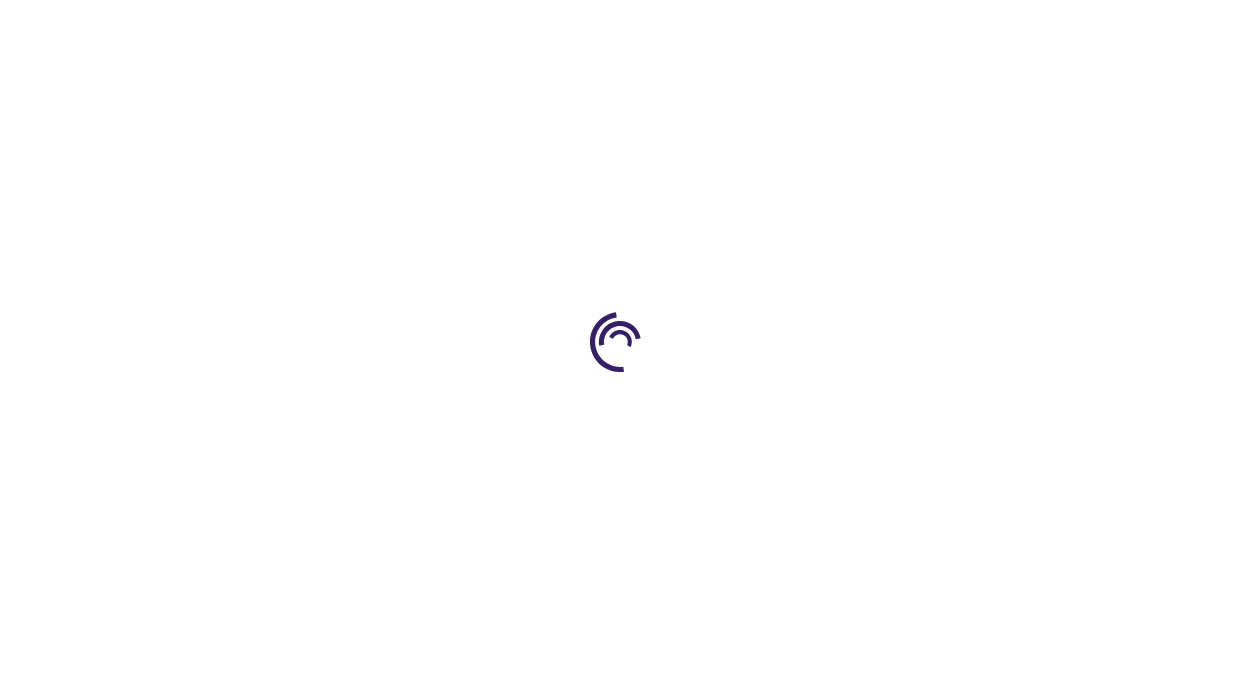 scroll, scrollTop: 0, scrollLeft: 0, axis: both 